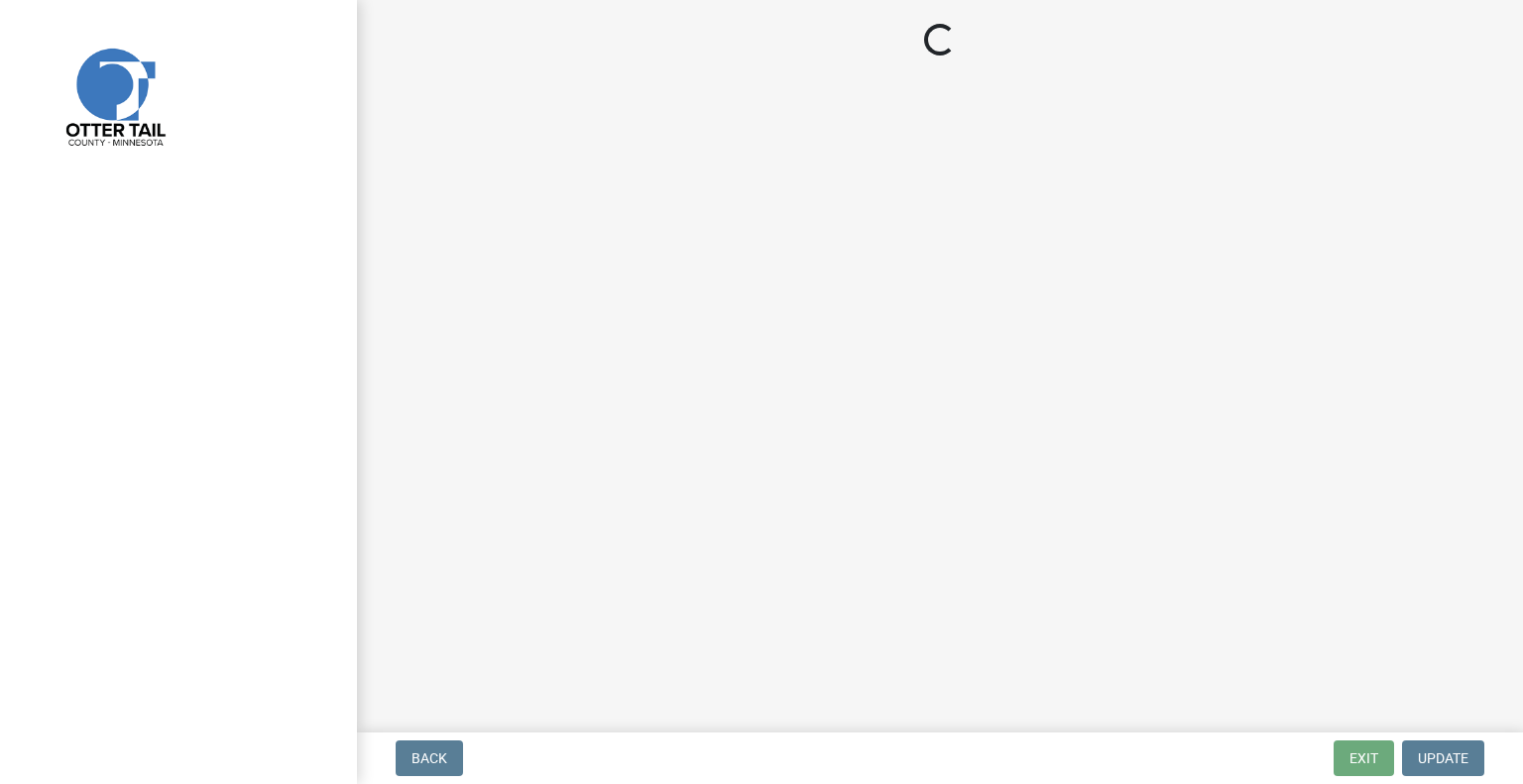 scroll, scrollTop: 0, scrollLeft: 0, axis: both 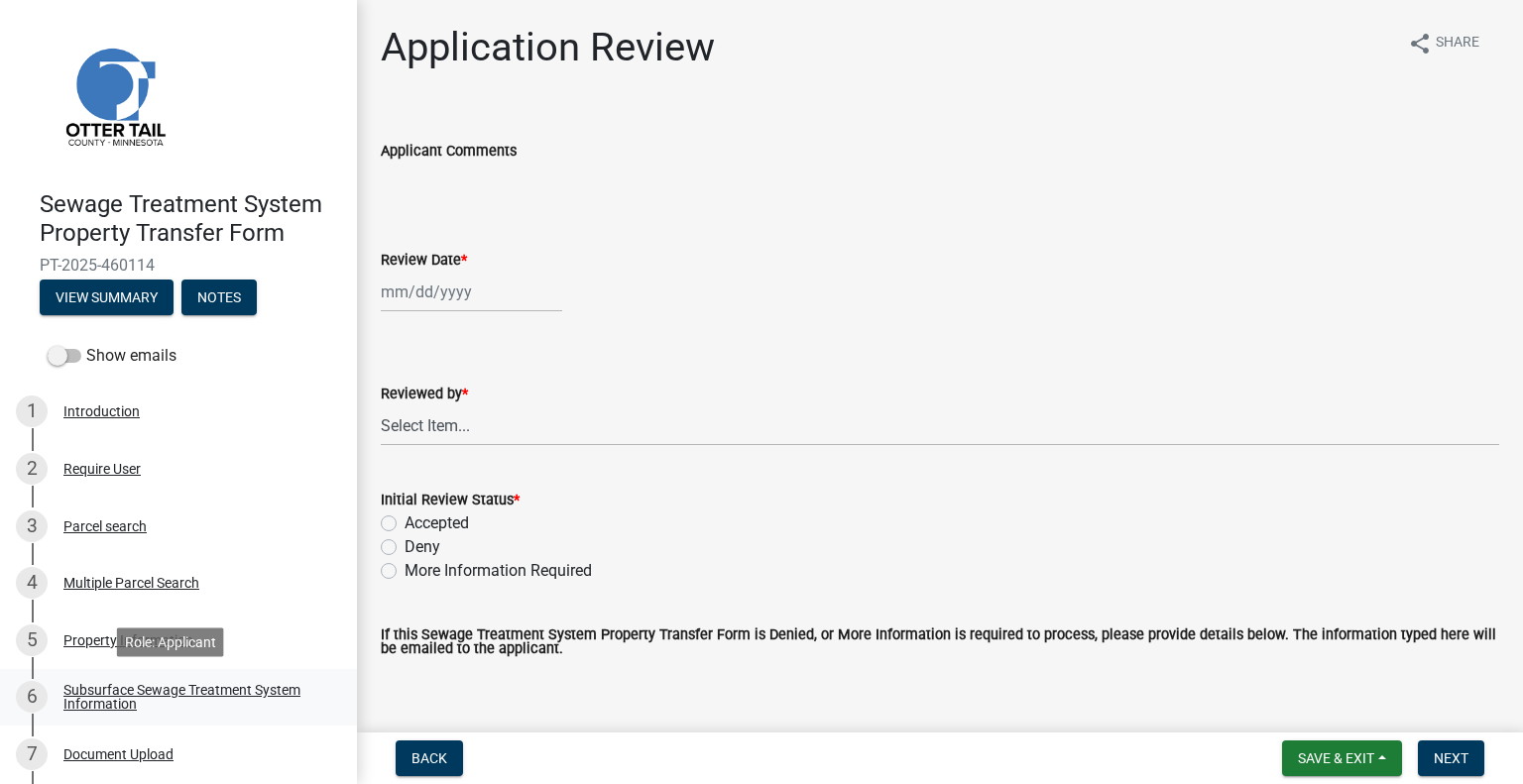 click on "Subsurface Sewage Treatment System Information" at bounding box center [194, 697] 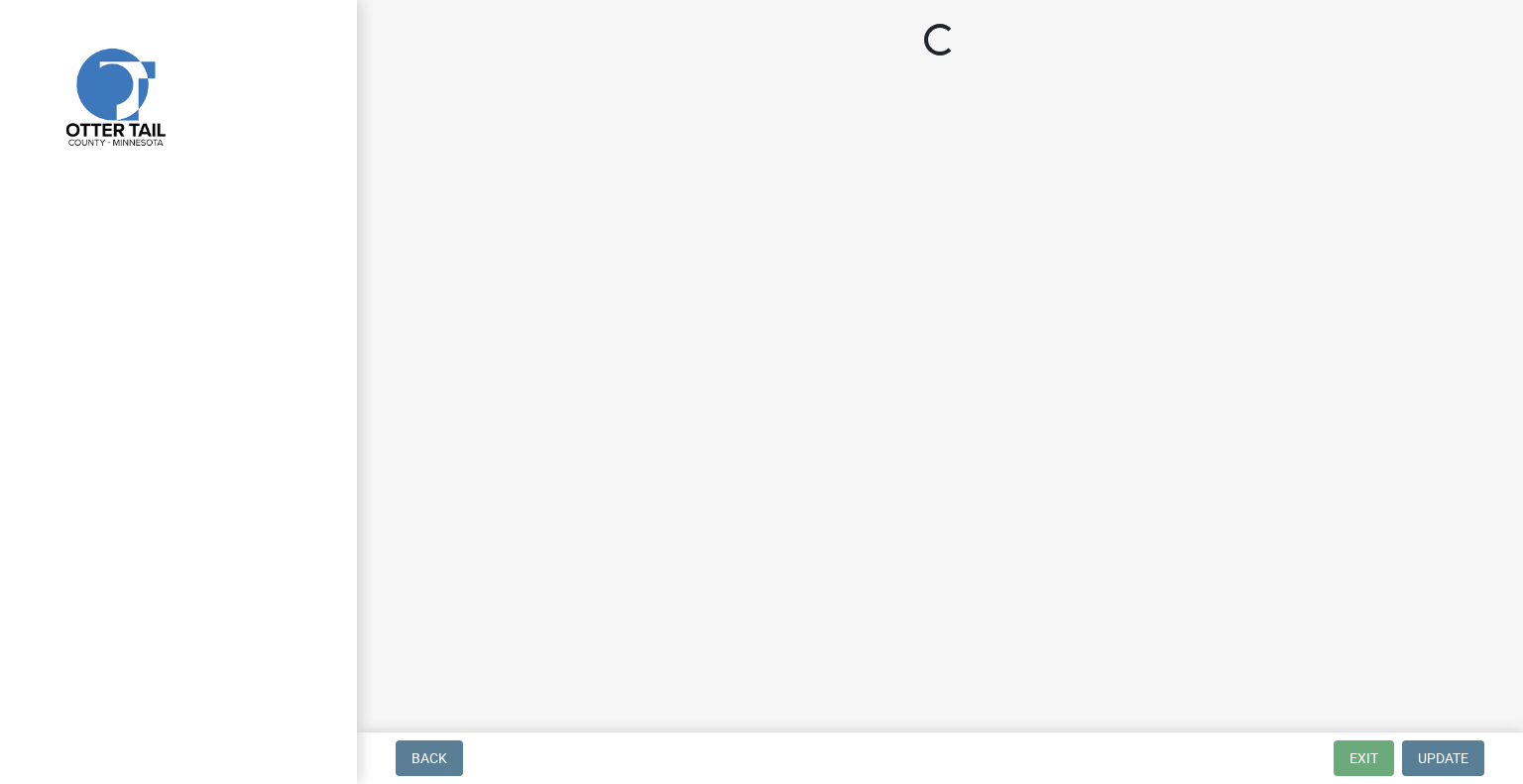 scroll, scrollTop: 0, scrollLeft: 0, axis: both 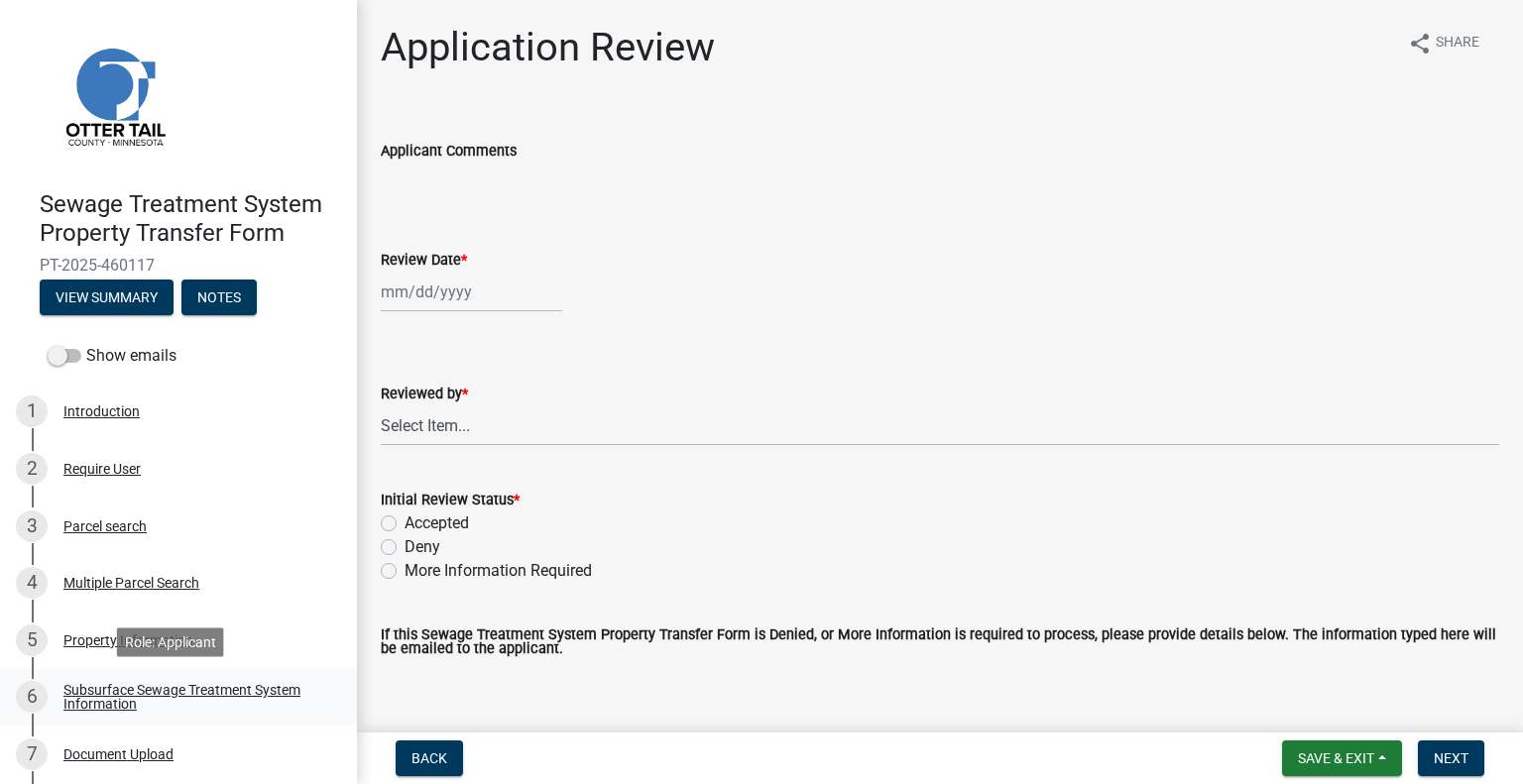 click on "Subsurface Sewage Treatment System Information" at bounding box center (194, 697) 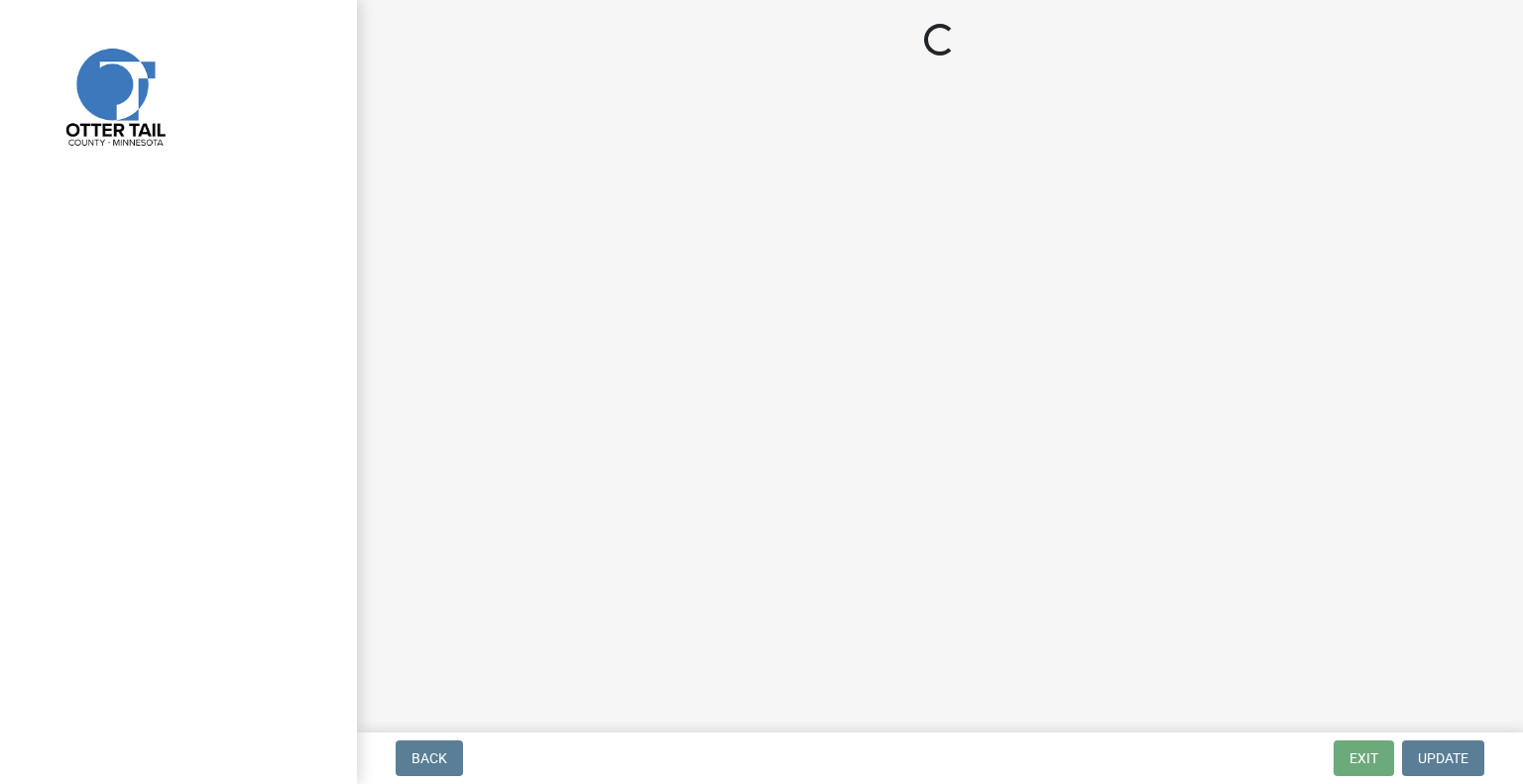 scroll, scrollTop: 0, scrollLeft: 0, axis: both 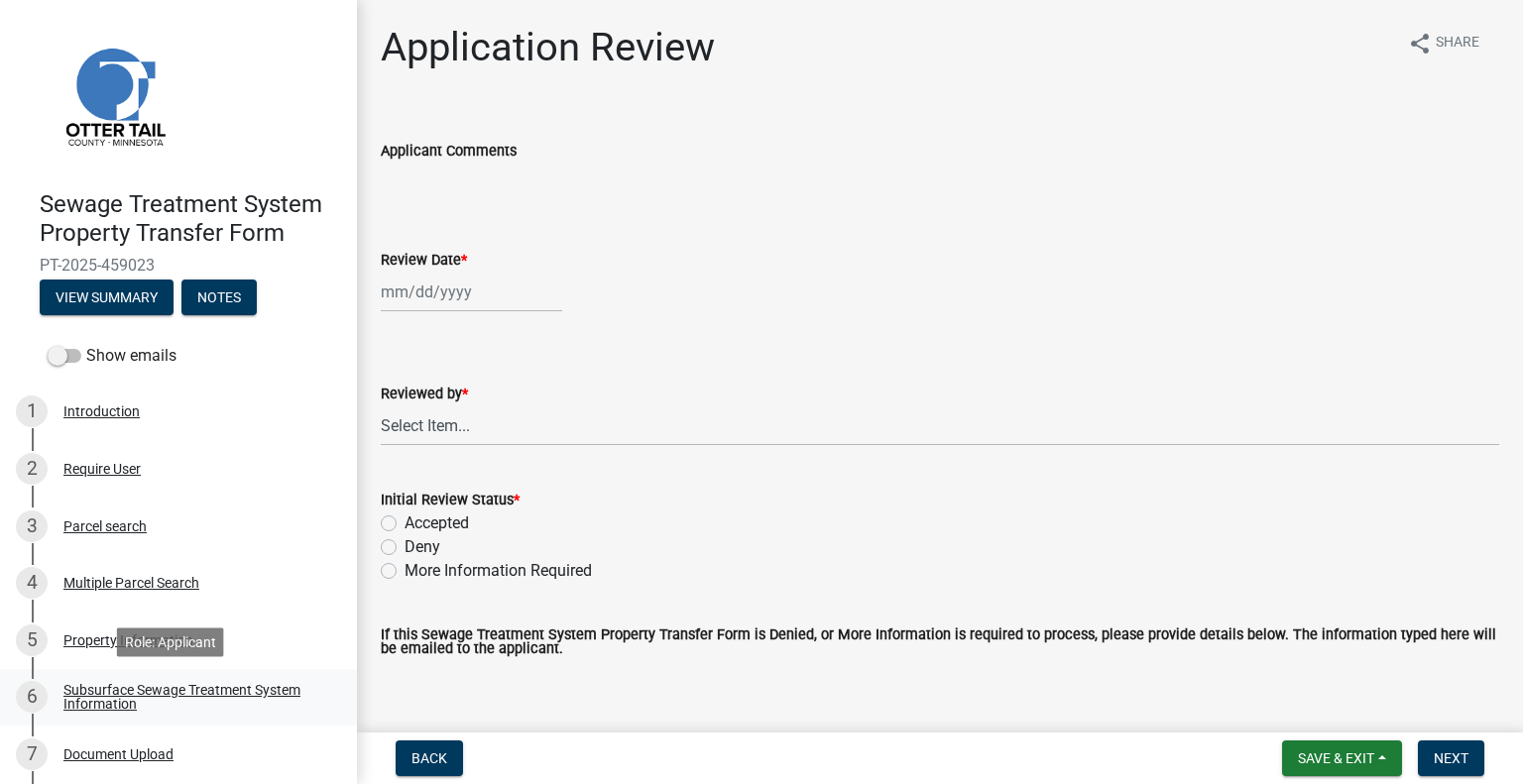 click on "6     Subsurface Sewage Treatment System Information" at bounding box center [178, 698] 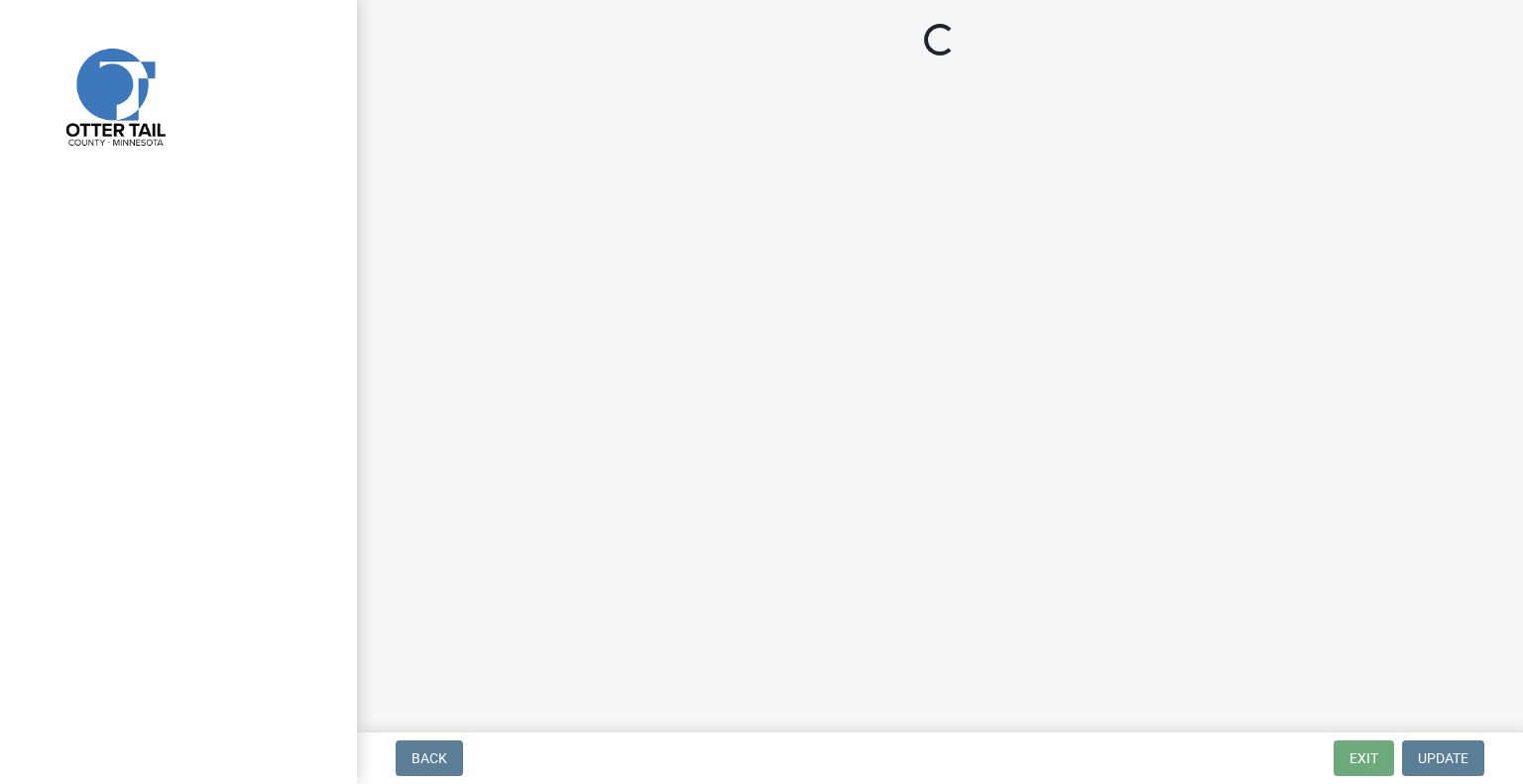 scroll, scrollTop: 0, scrollLeft: 0, axis: both 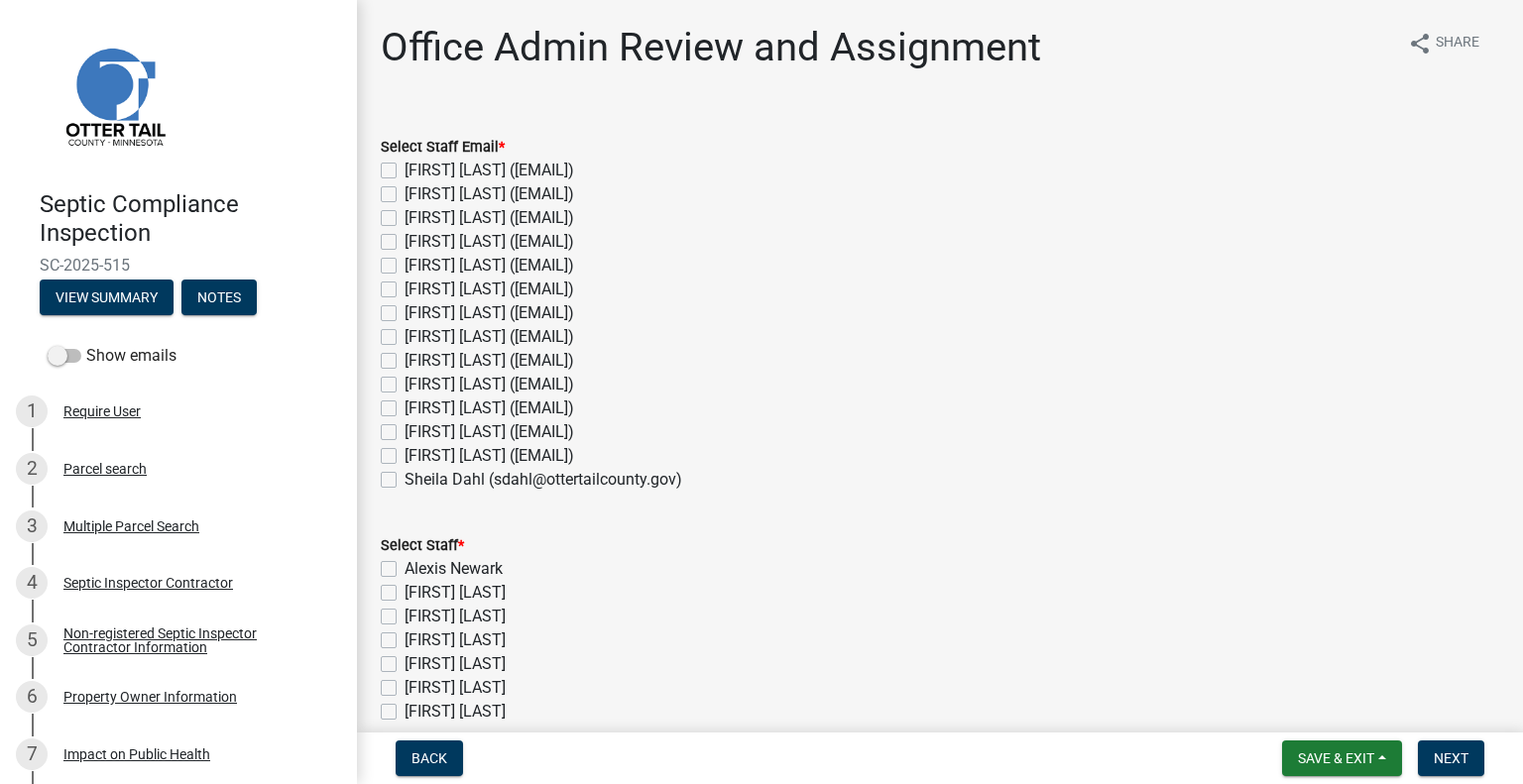 click on "[FIRST] [LAST] ([EMAIL])" 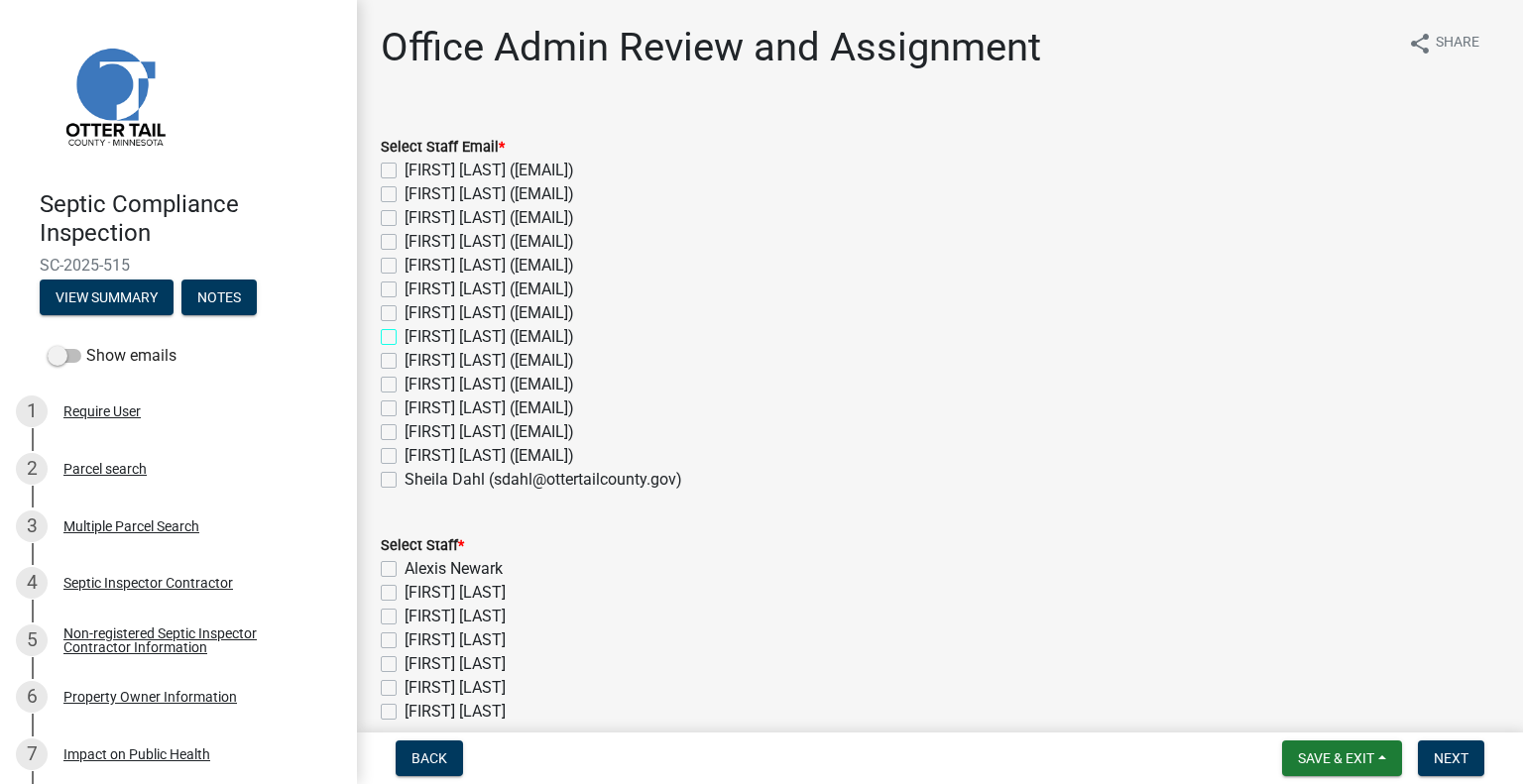 click on "[FIRST] [LAST] ([EMAIL])" at bounding box center (410, 331) 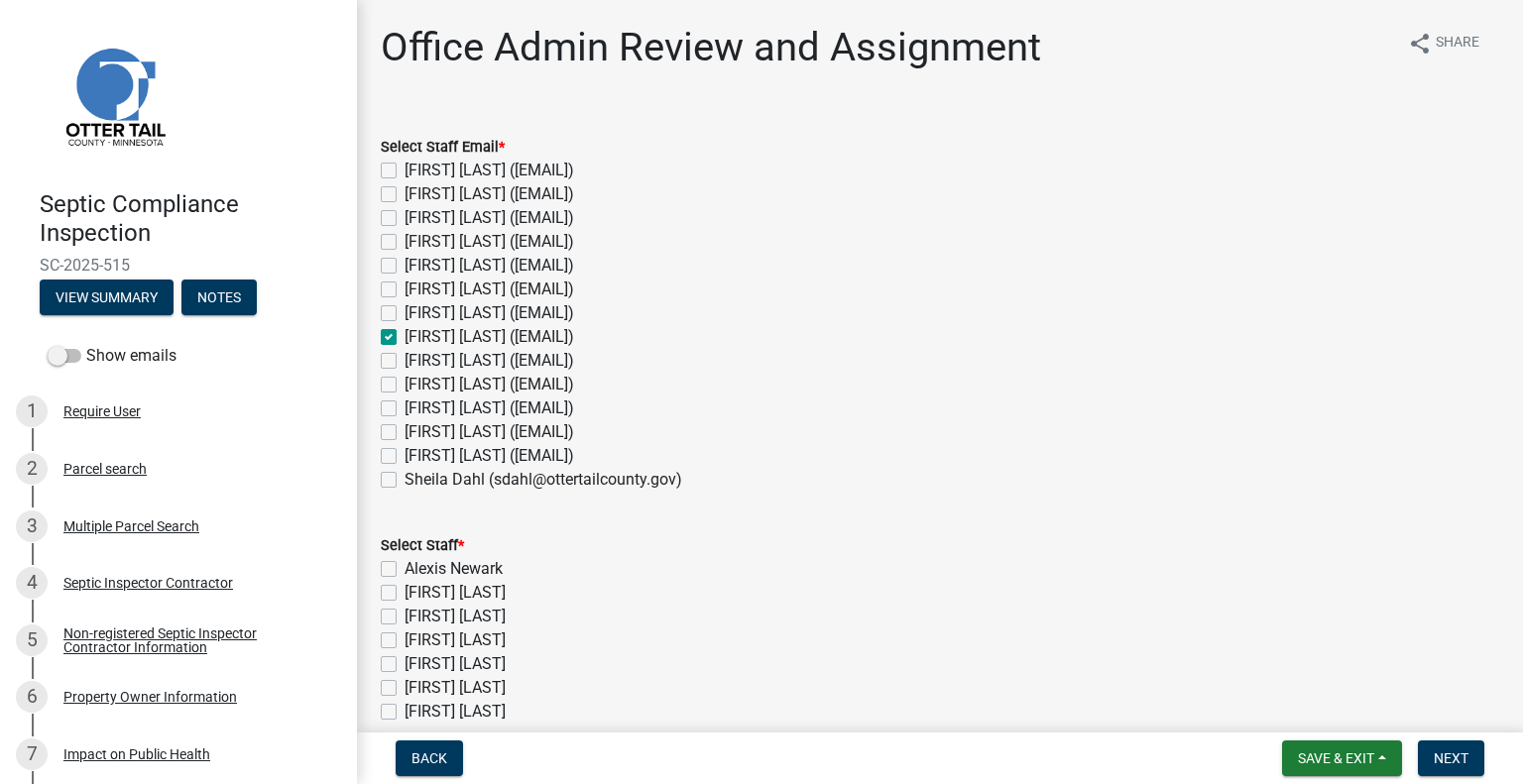 checkbox on "false" 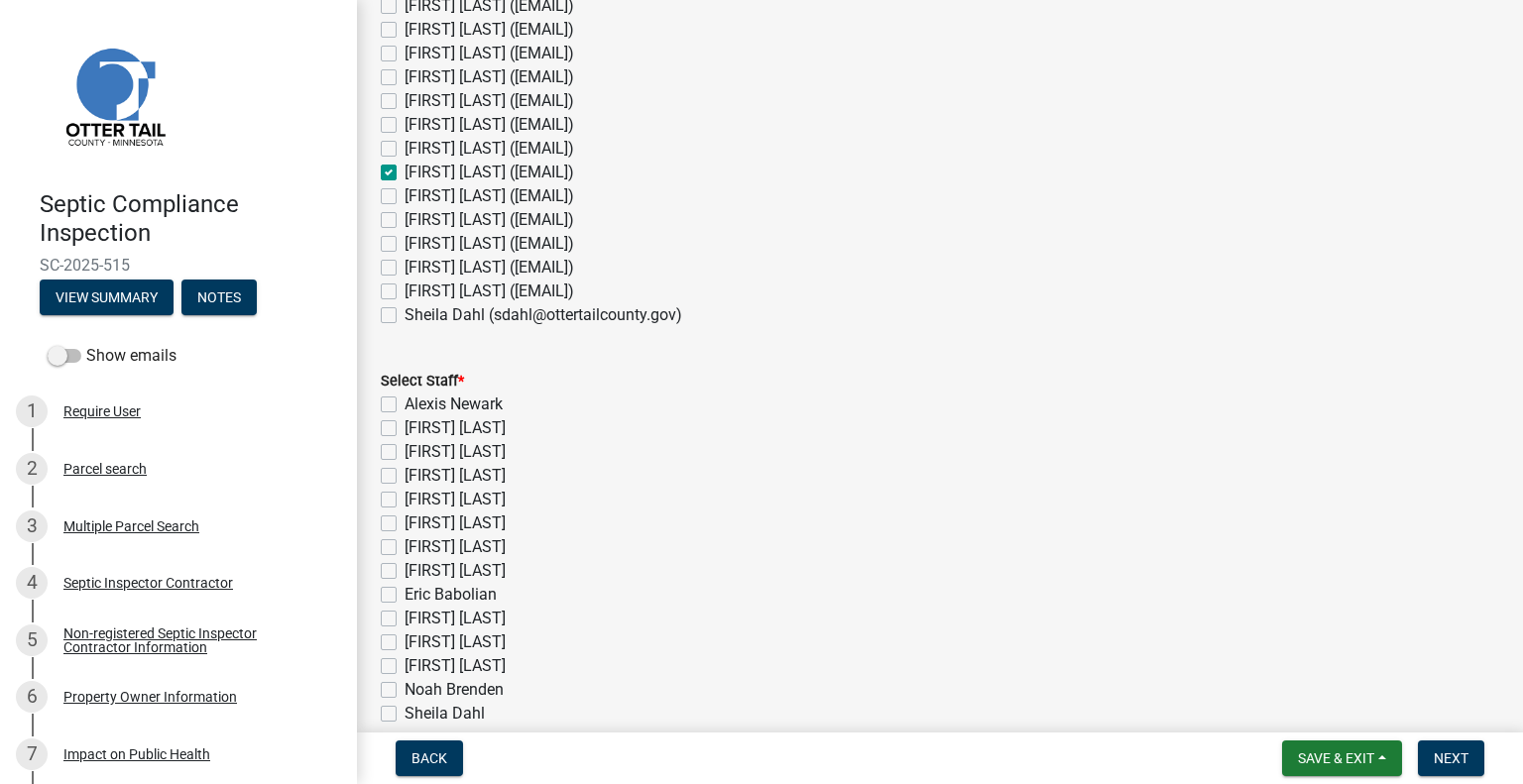 scroll, scrollTop: 198, scrollLeft: 0, axis: vertical 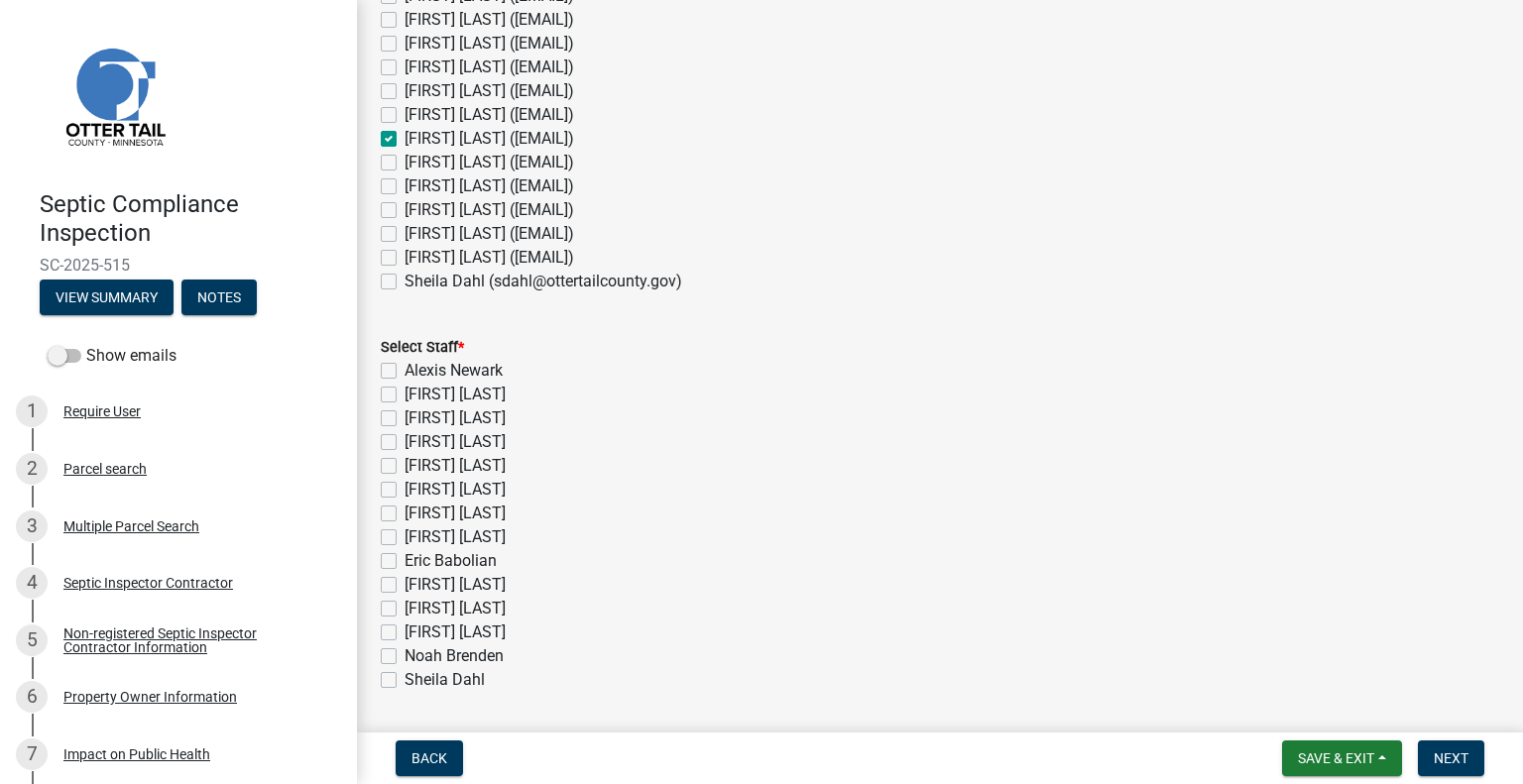 click on "[FIRST] [LAST]" 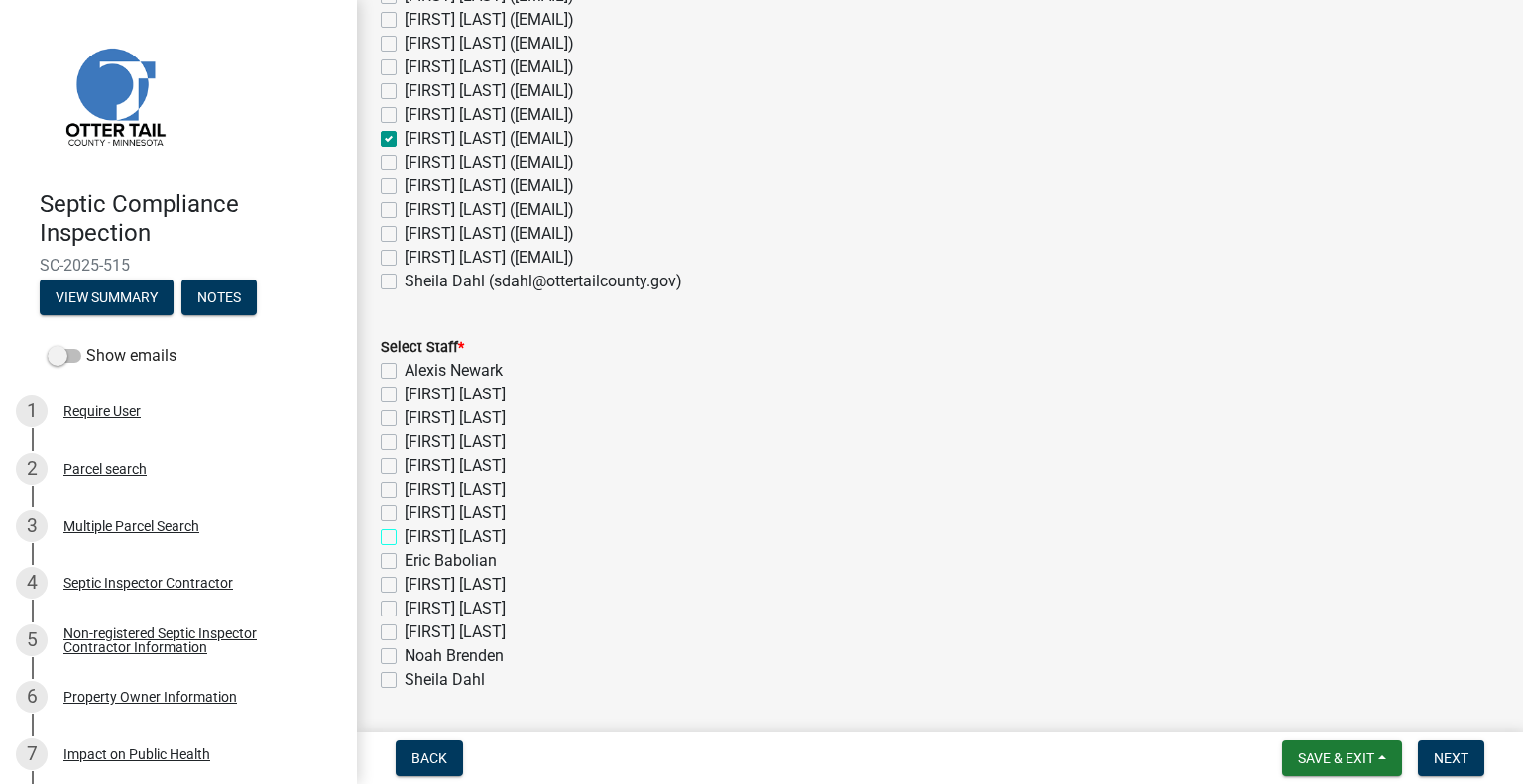 click on "[FIRST] [LAST]" at bounding box center [410, 531] 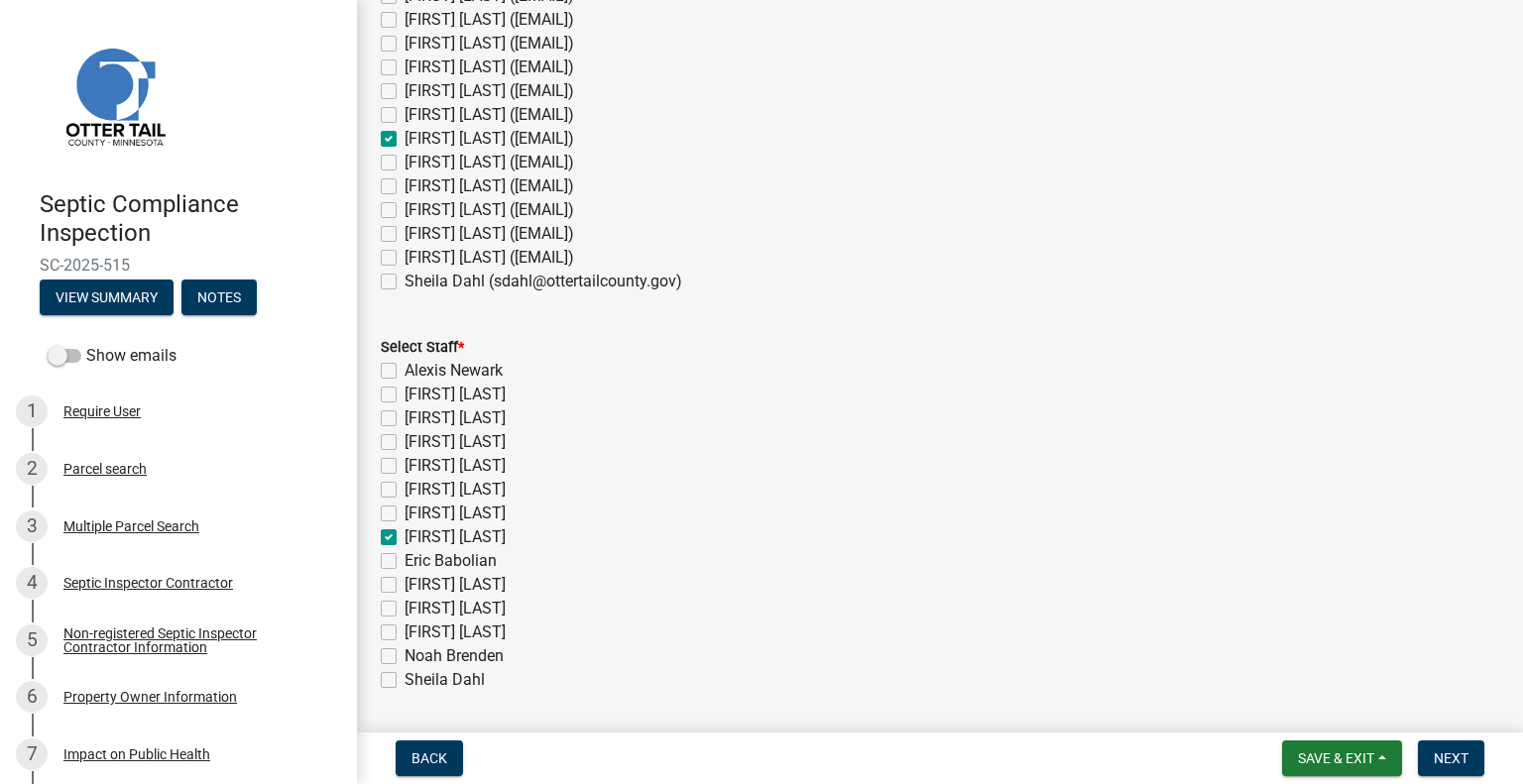 checkbox on "false" 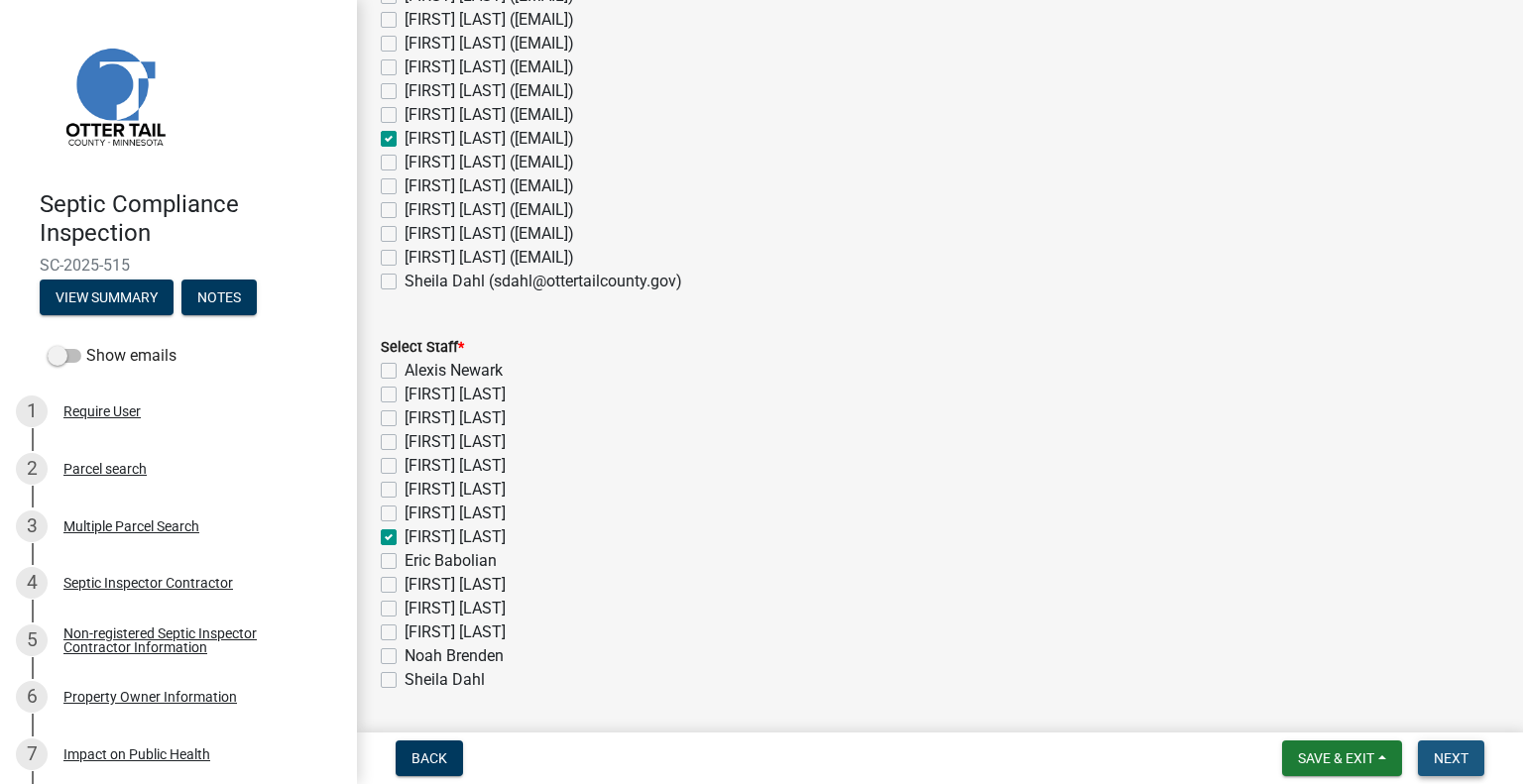 click on "Next" at bounding box center [1451, 758] 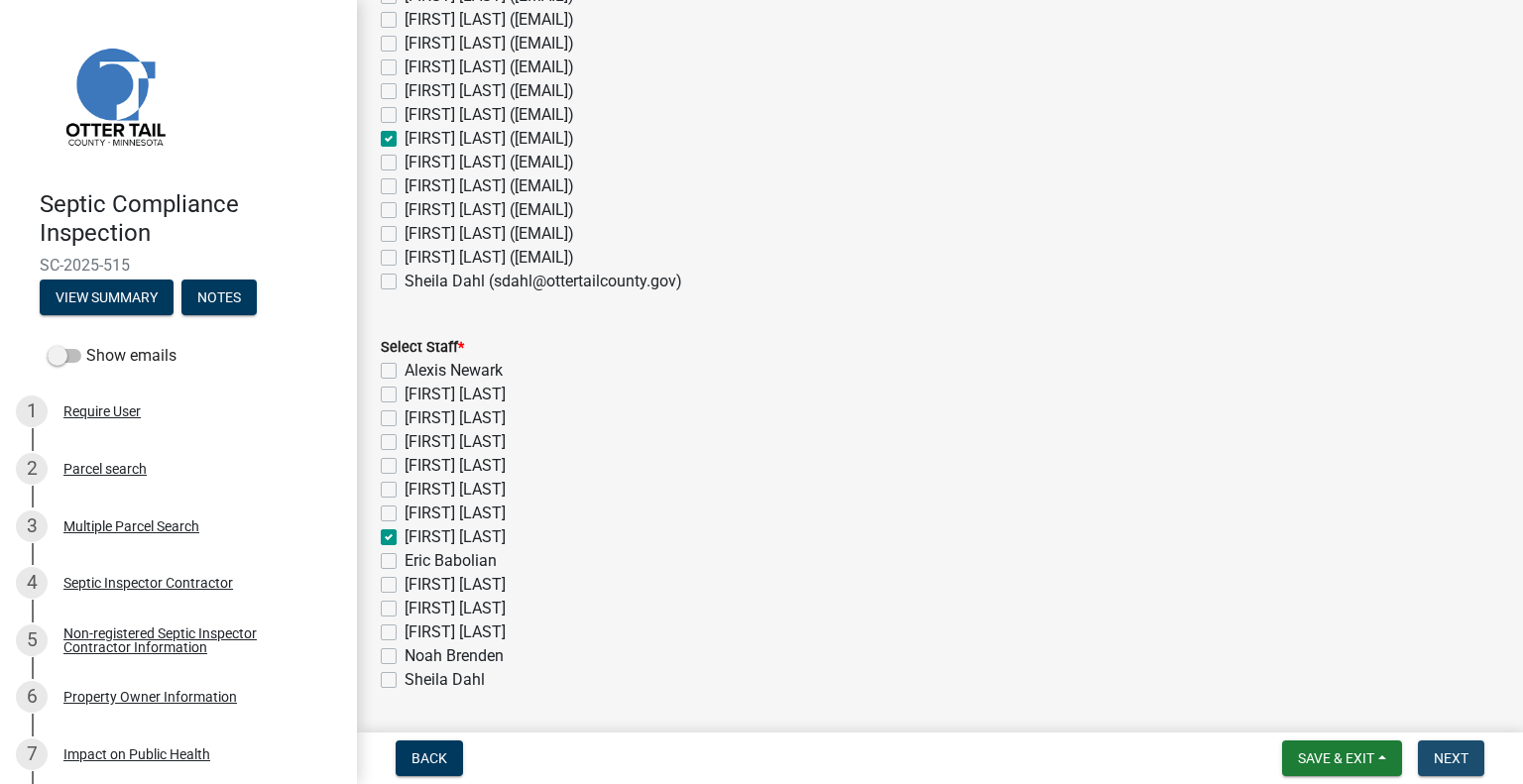 scroll, scrollTop: 0, scrollLeft: 0, axis: both 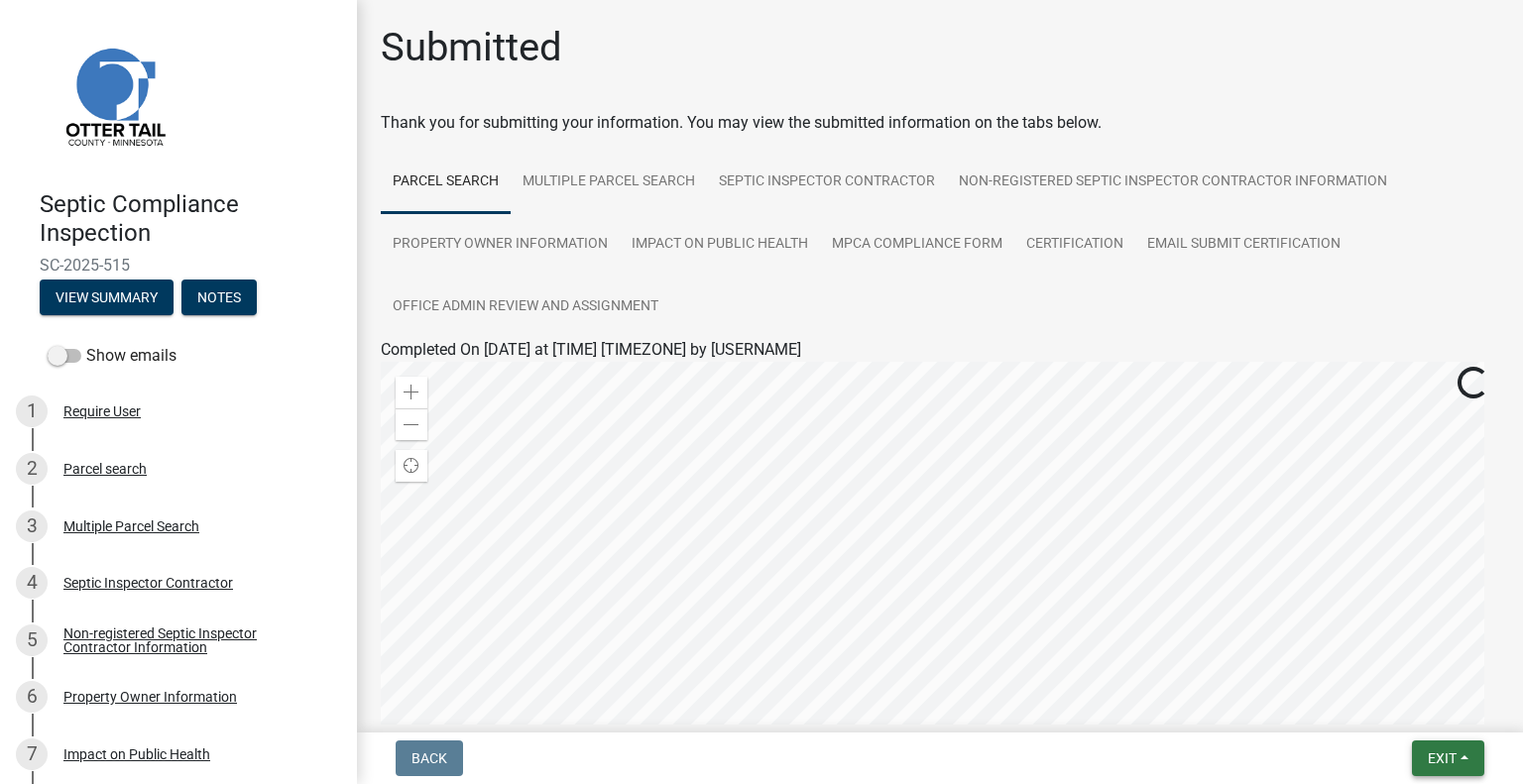 click on "Exit" at bounding box center (1448, 758) 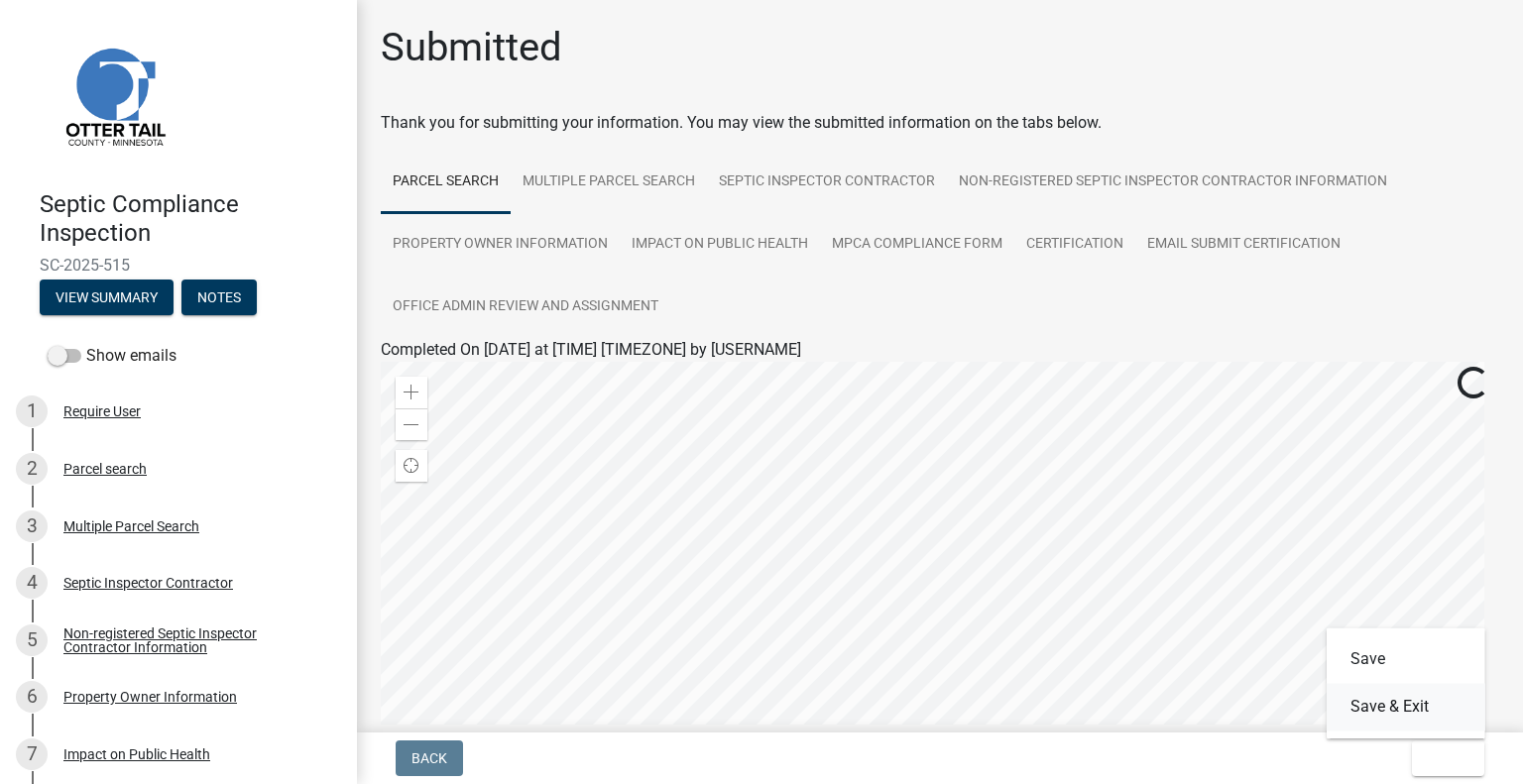 click on "Save & Exit" at bounding box center [1406, 707] 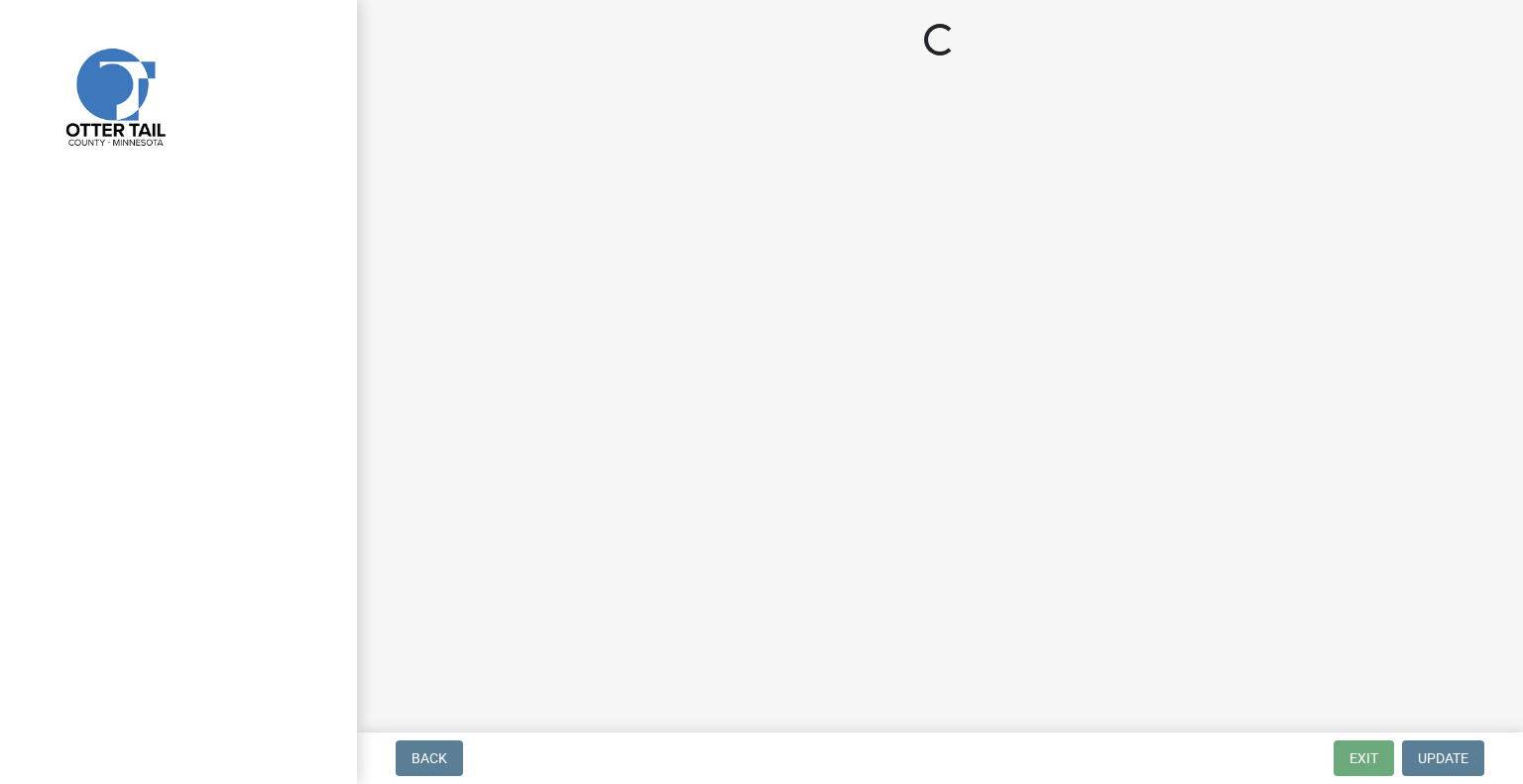 scroll, scrollTop: 0, scrollLeft: 0, axis: both 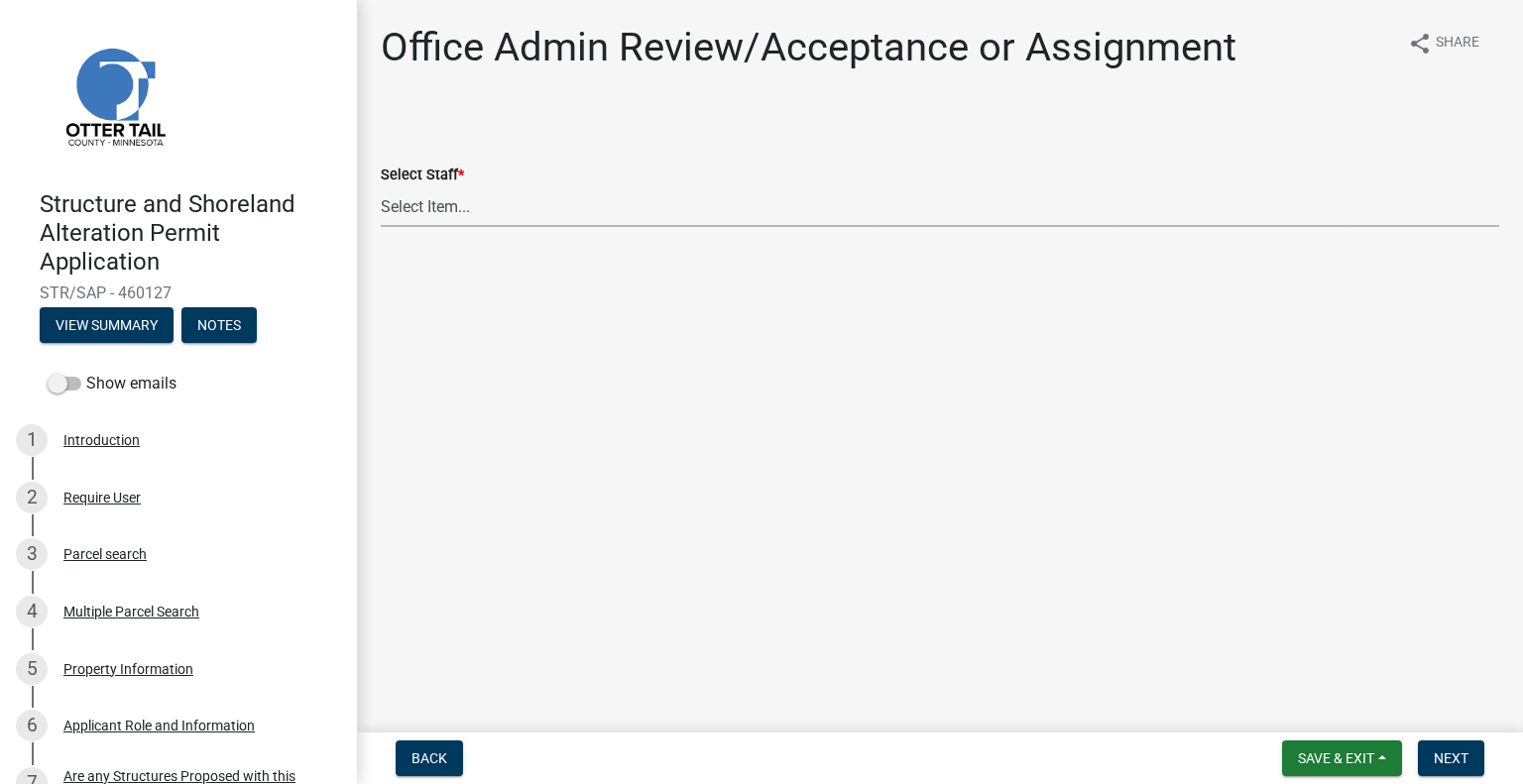 click on "Select Item...   Alexis Newark (anewark@ottertailcounty.gov)   Amy Busko (abusko@ottertailcounty.gov)   Andrea Perales (aperales@ottertailcounty.gov)   Brittany Tollefson (btollefson@ottertailcounty.gov)   Chris LeClair (cleclair@ottertailcounty.gov)   Courtney Roth (croth@ottertailcounty.gov)   Elizabeth Plaster (eplaster@ottertailcounty.gov)   Emma Swenson (eswenson@ottertailcounty.gov)   Eric Babolian (ebabolian@ottertailcounty.gov)   Kyle Westergard (kwestergard@ottertailcounty.gov)   Lindsey Hanson (lhanson@ottertailcounty.gov)   Michelle Jevne (mjevne@ottertailcounty.gov)   Noah Brenden (brenden@ottertailcounty.gov)   Sheila Dahl (sdahl@ottertailcounty.gov)" at bounding box center (940, 206) 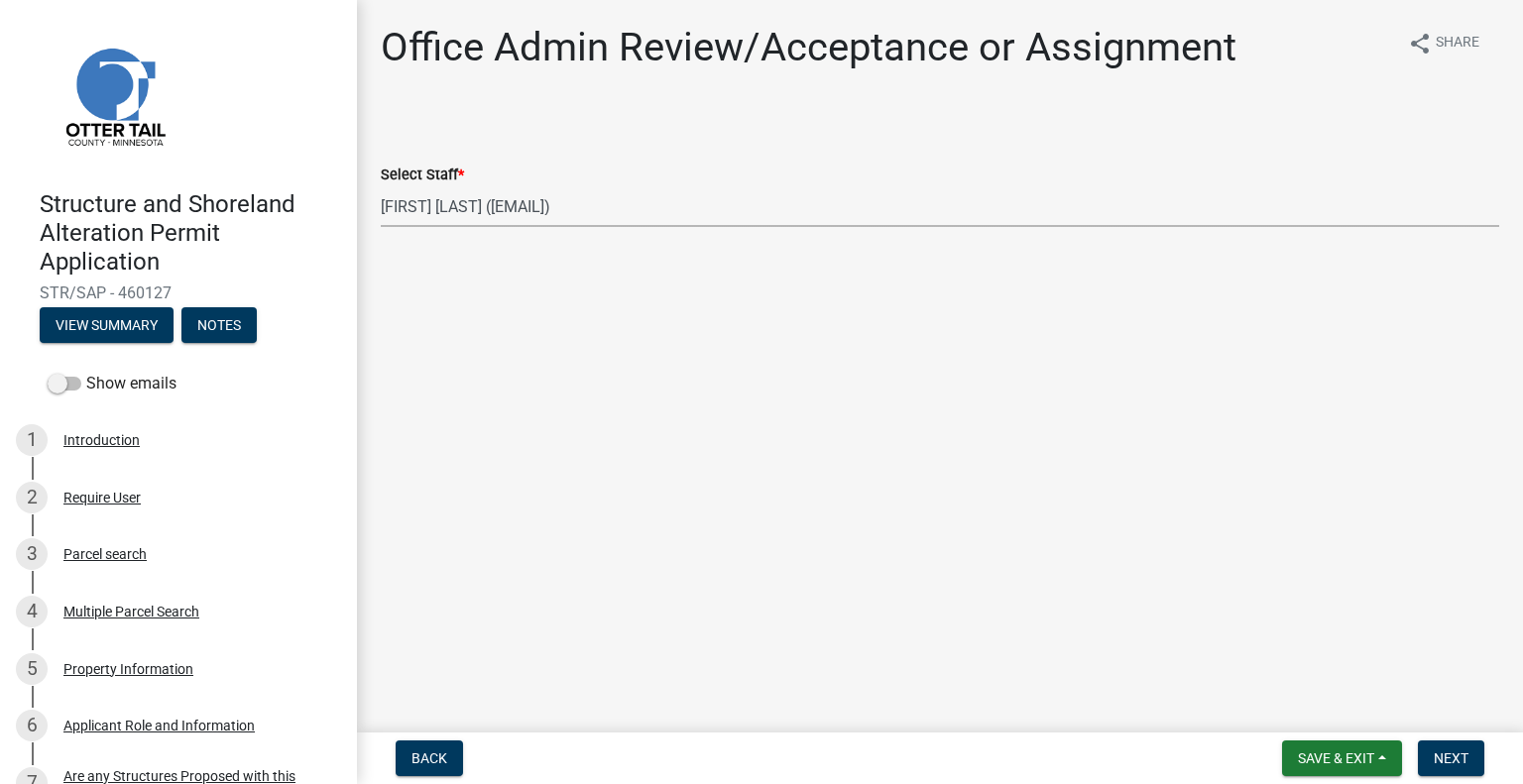click on "Select Item...   Alexis Newark (anewark@ottertailcounty.gov)   Amy Busko (abusko@ottertailcounty.gov)   Andrea Perales (aperales@ottertailcounty.gov)   Brittany Tollefson (btollefson@ottertailcounty.gov)   Chris LeClair (cleclair@ottertailcounty.gov)   Courtney Roth (croth@ottertailcounty.gov)   Elizabeth Plaster (eplaster@ottertailcounty.gov)   Emma Swenson (eswenson@ottertailcounty.gov)   Eric Babolian (ebabolian@ottertailcounty.gov)   Kyle Westergard (kwestergard@ottertailcounty.gov)   Lindsey Hanson (lhanson@ottertailcounty.gov)   Michelle Jevne (mjevne@ottertailcounty.gov)   Noah Brenden (brenden@ottertailcounty.gov)   Sheila Dahl (sdahl@ottertailcounty.gov)" at bounding box center (940, 206) 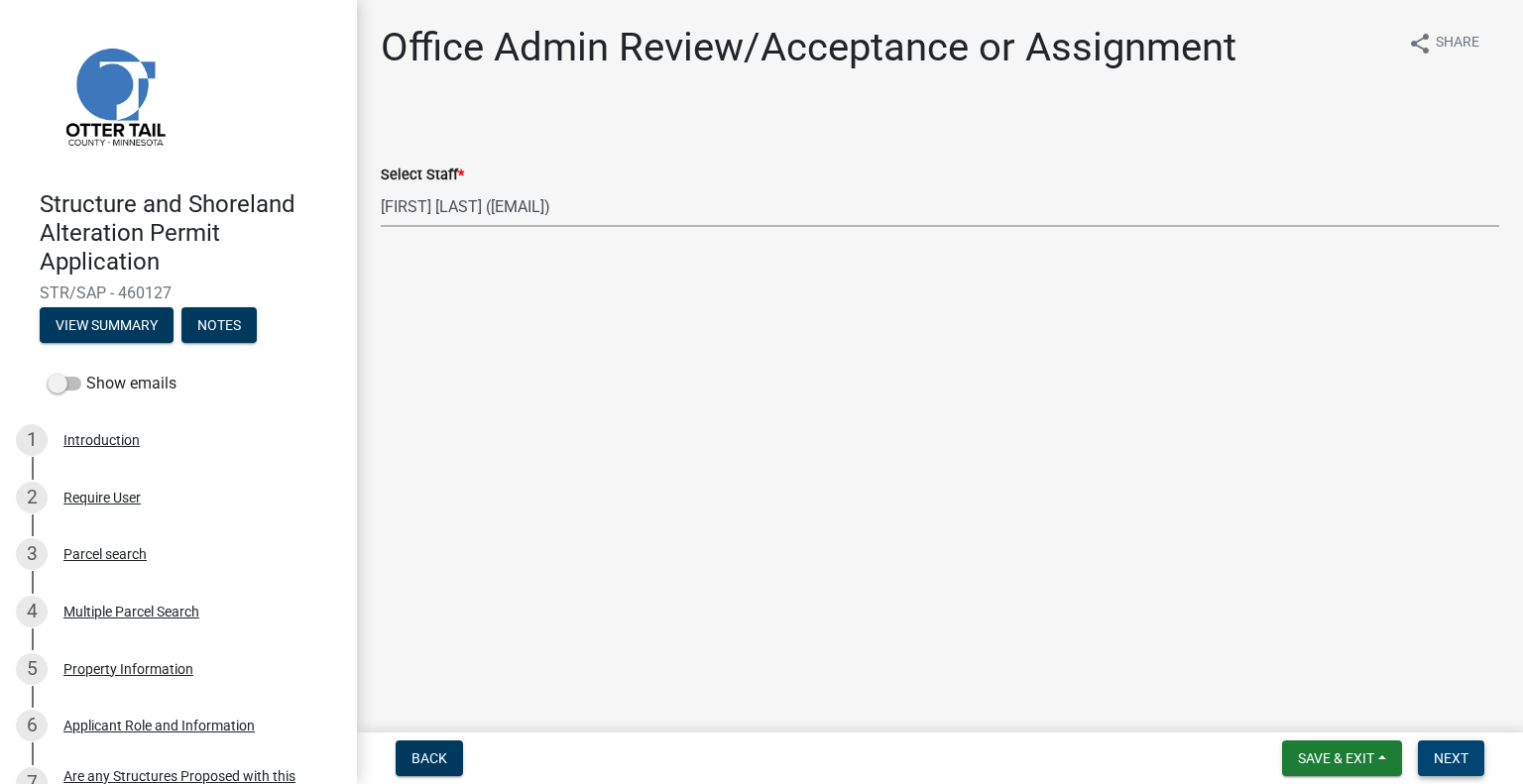 click on "Next" at bounding box center (1451, 758) 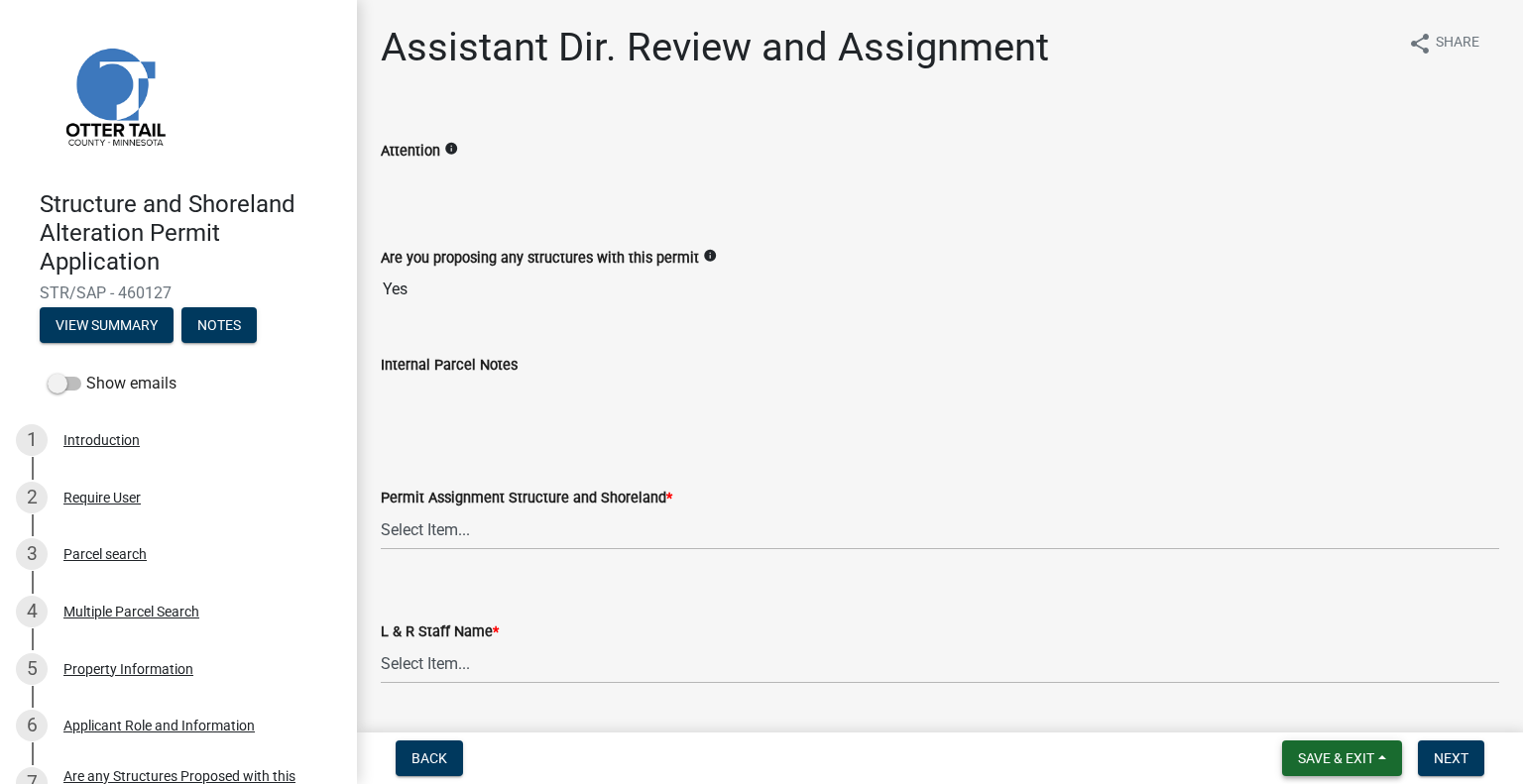 click on "Save & Exit" at bounding box center [1336, 758] 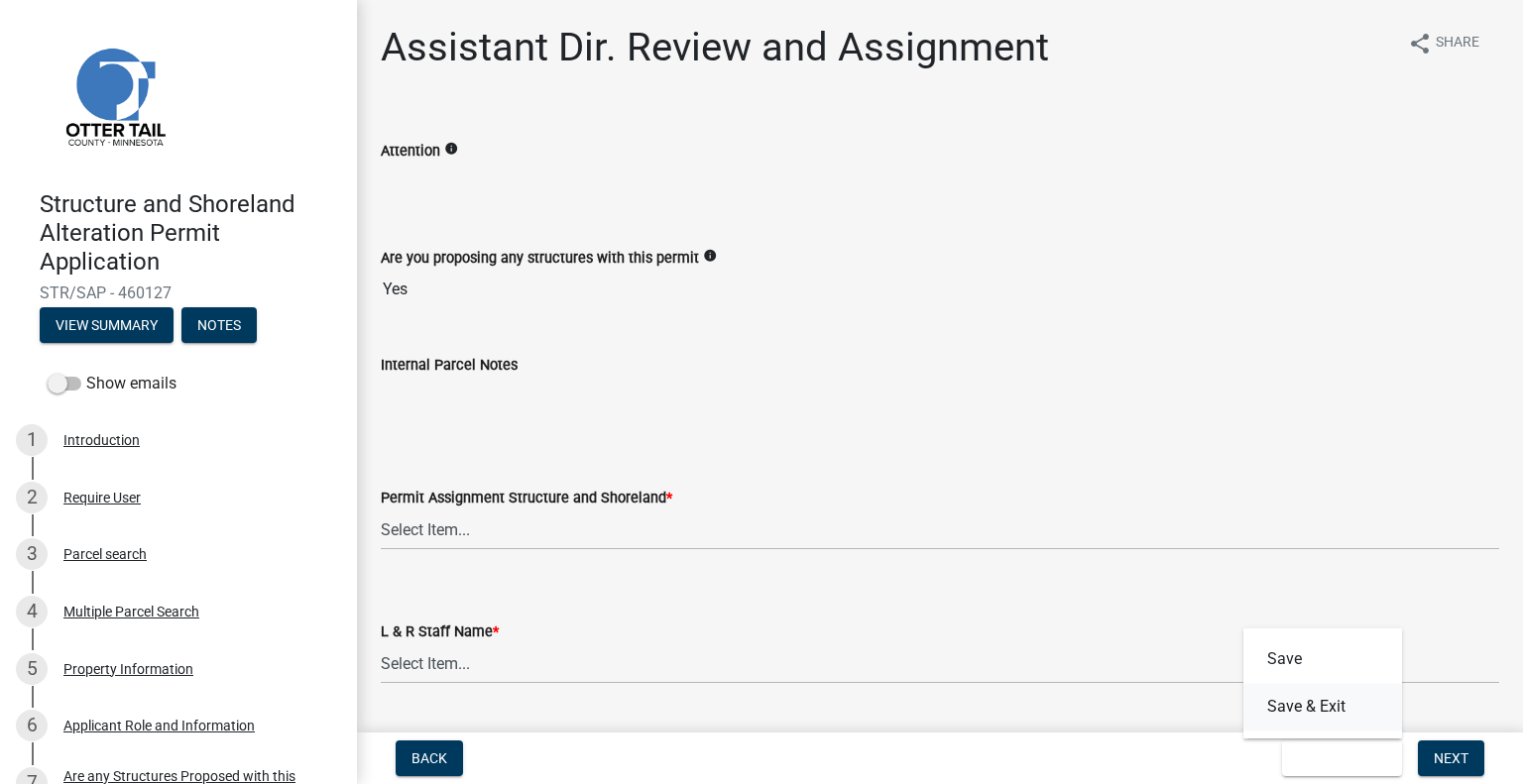 click on "Save & Exit" at bounding box center [1323, 707] 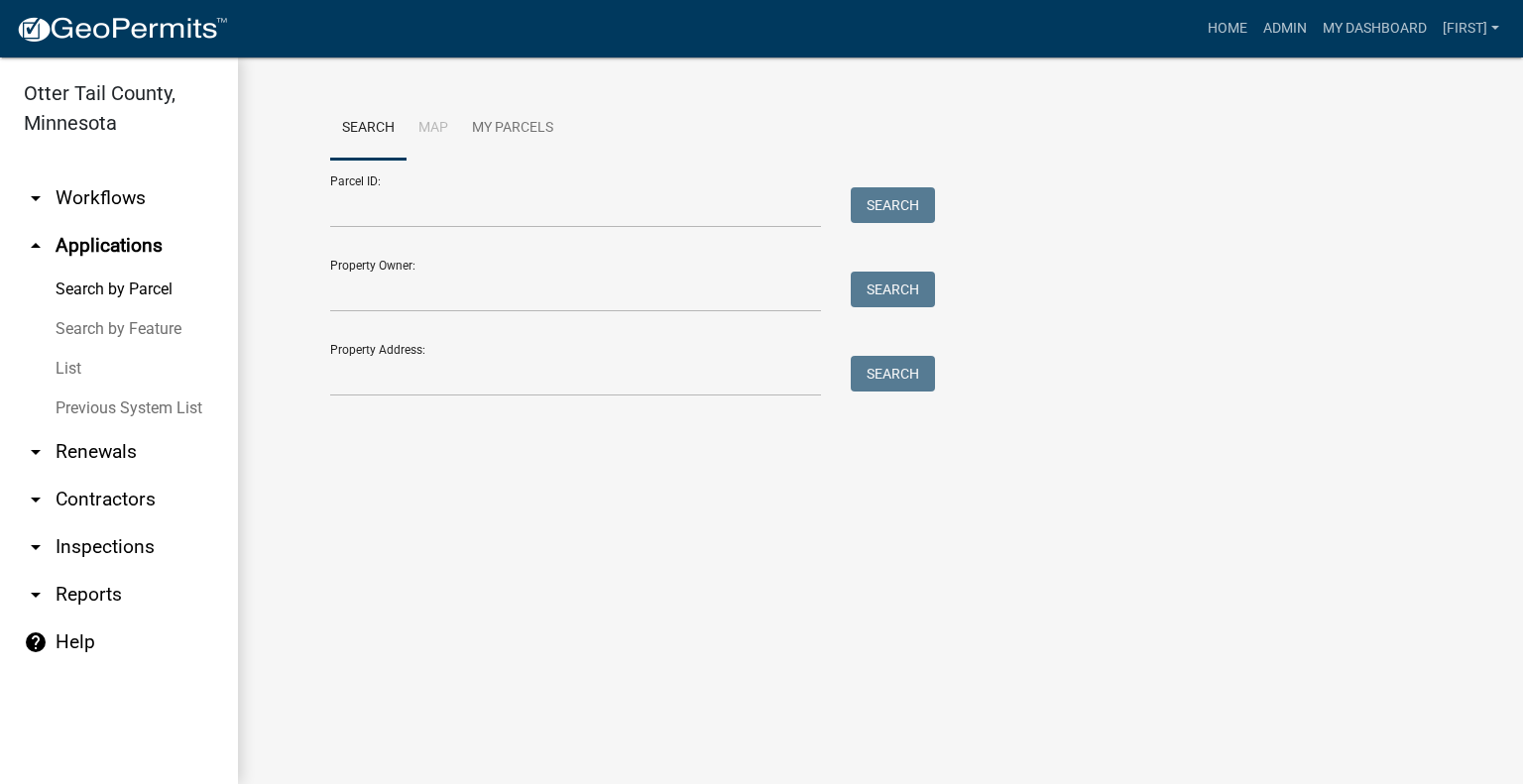 scroll, scrollTop: 0, scrollLeft: 0, axis: both 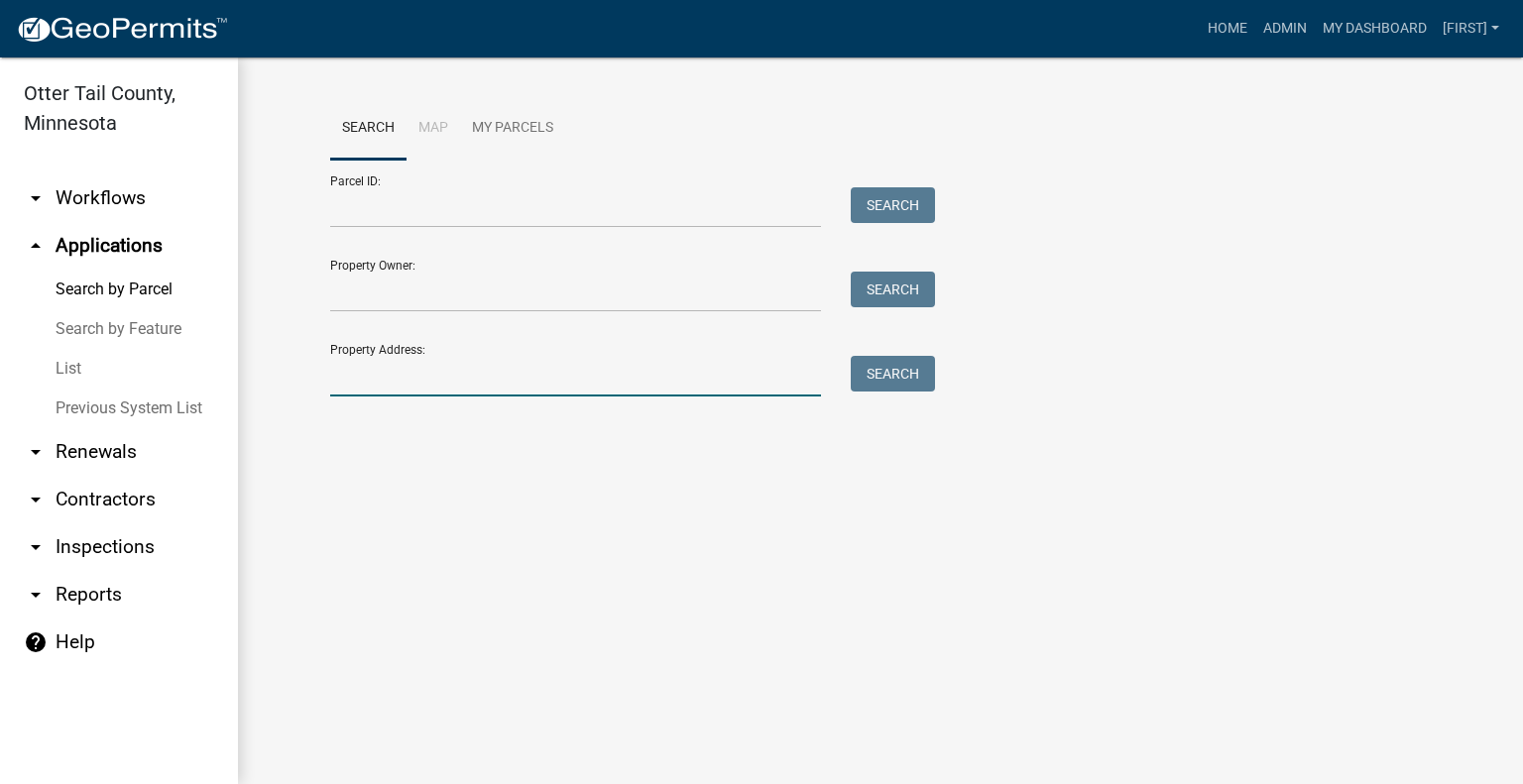 click on "Property Address:" at bounding box center [575, 376] 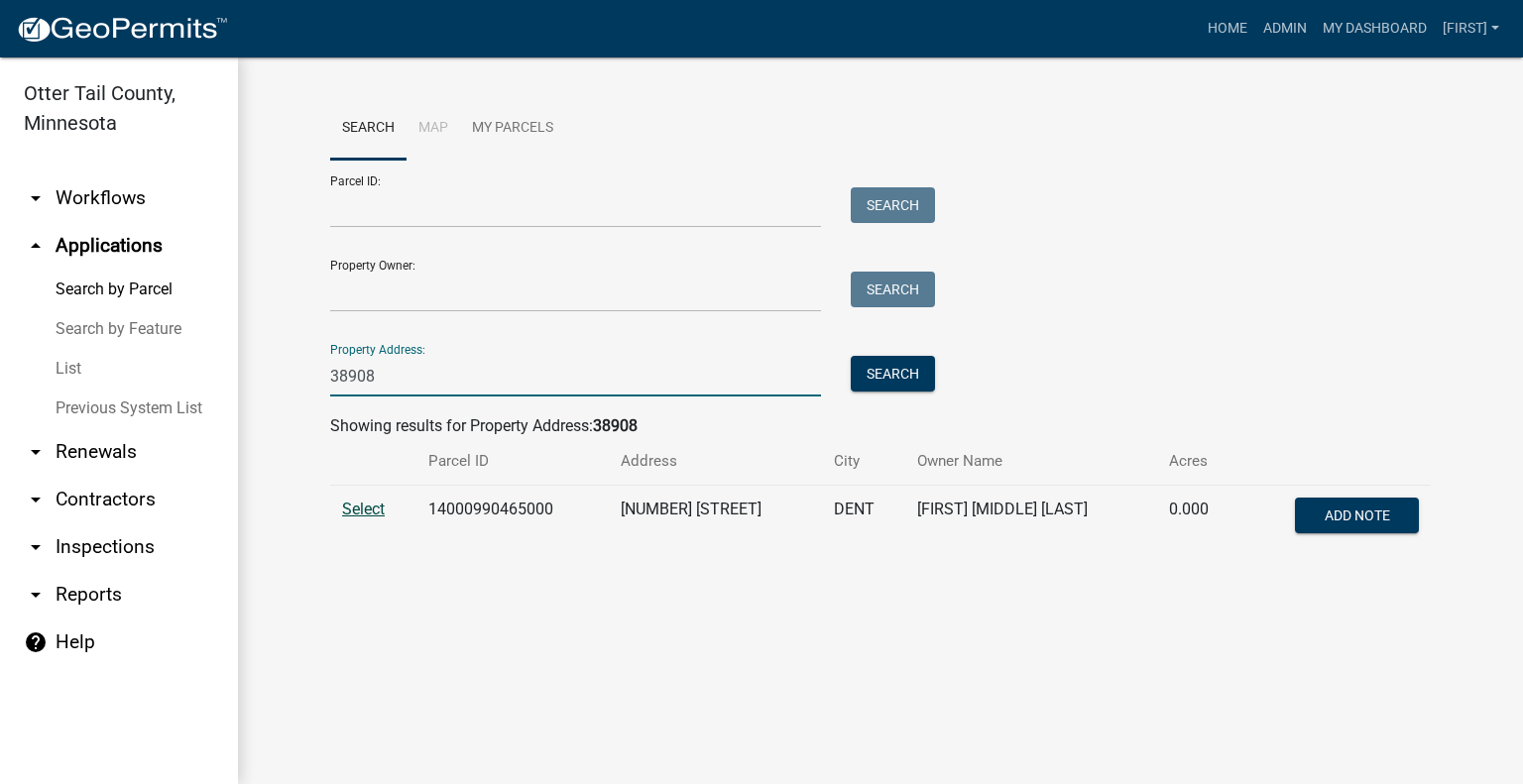 type on "38908" 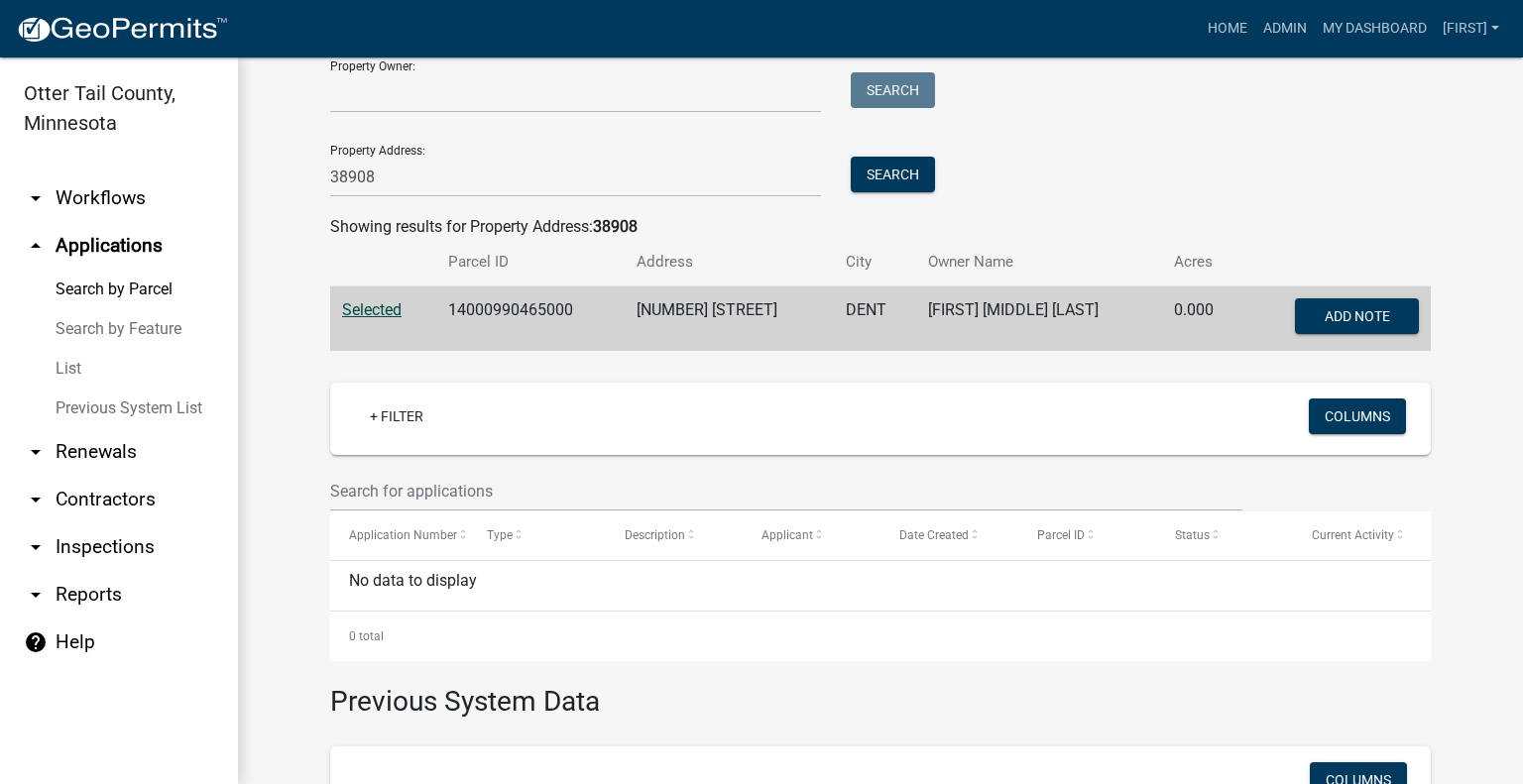 scroll, scrollTop: 250, scrollLeft: 0, axis: vertical 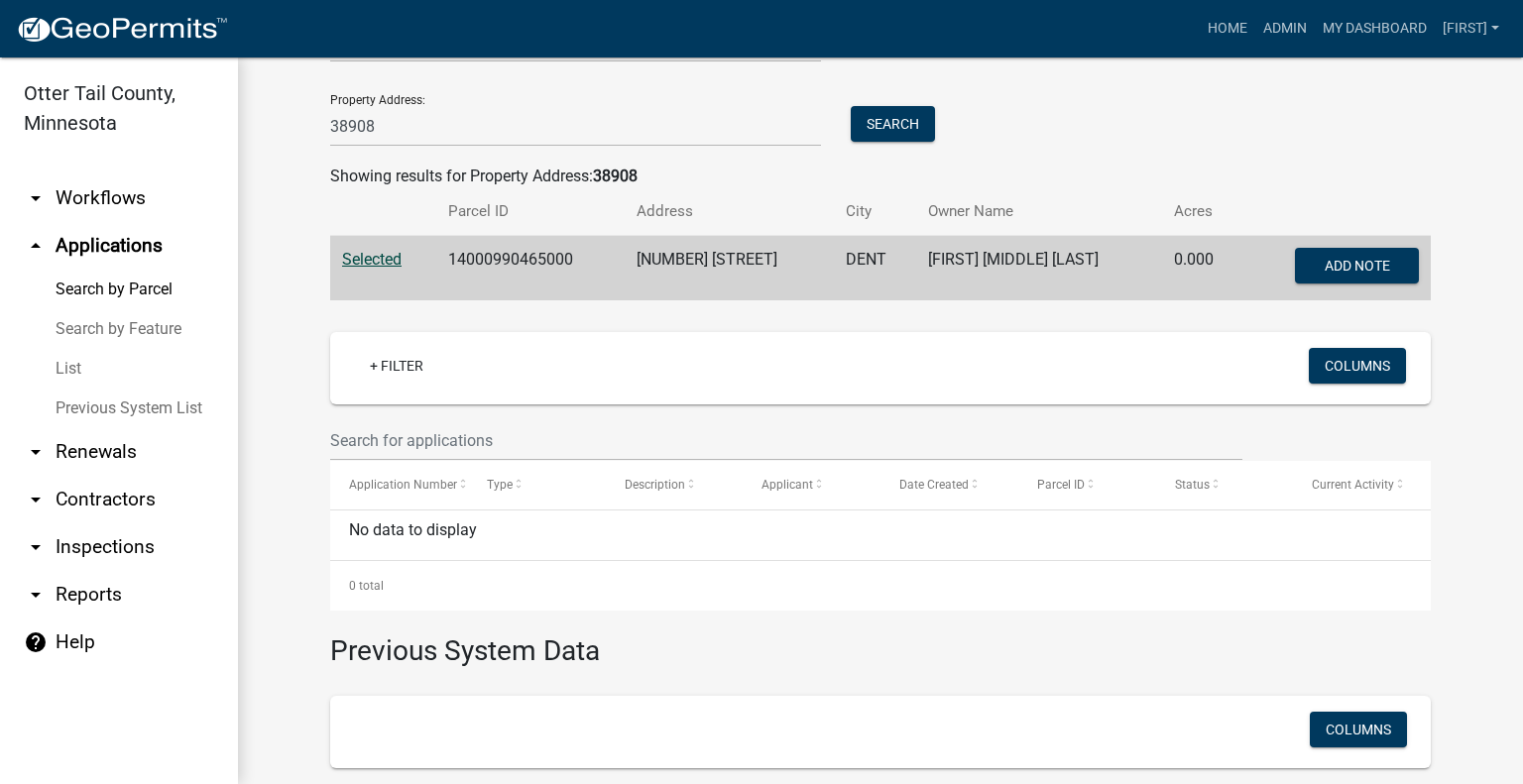 click on "14000990465000" at bounding box center [530, 269] 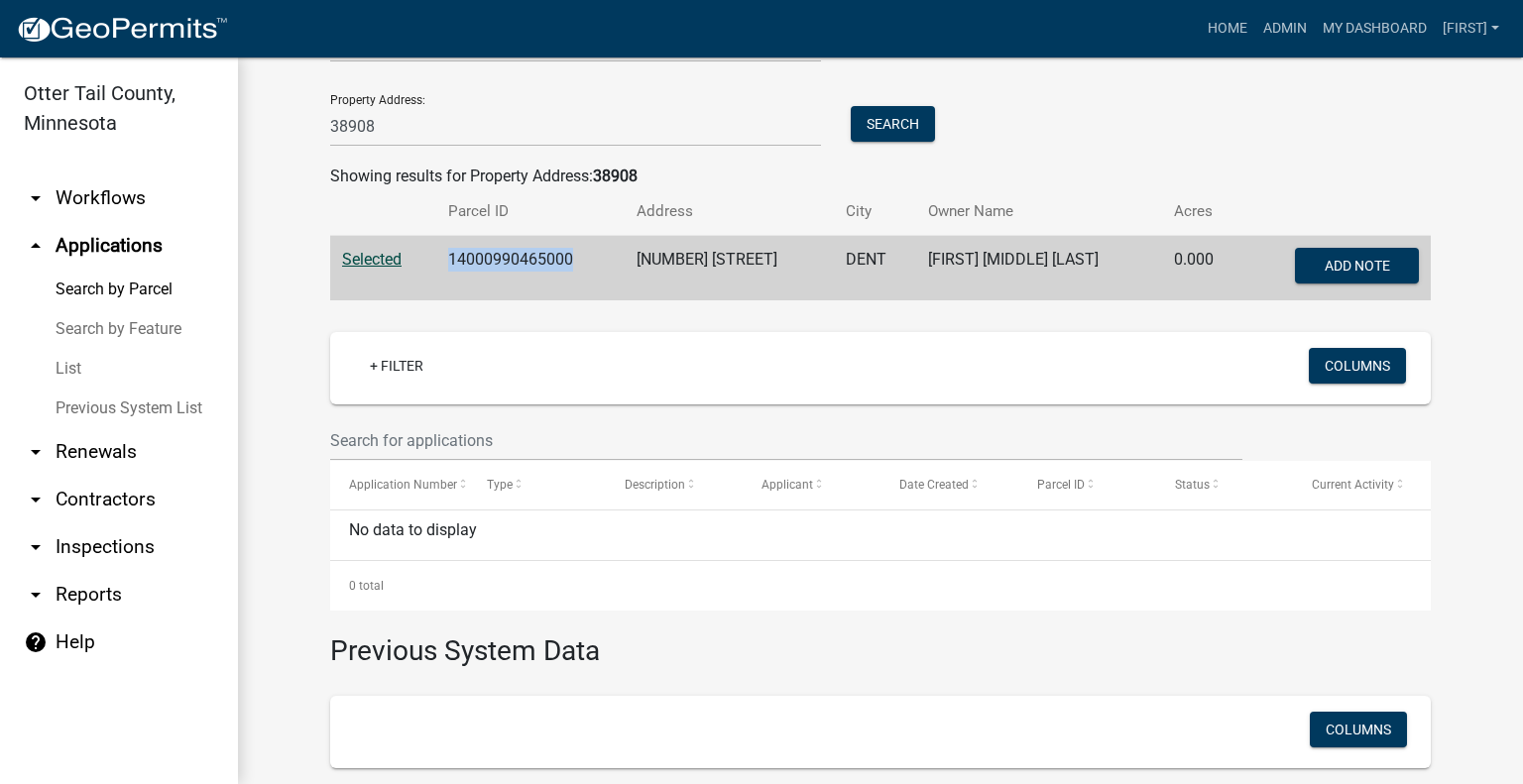 click on "14000990465000" at bounding box center (530, 269) 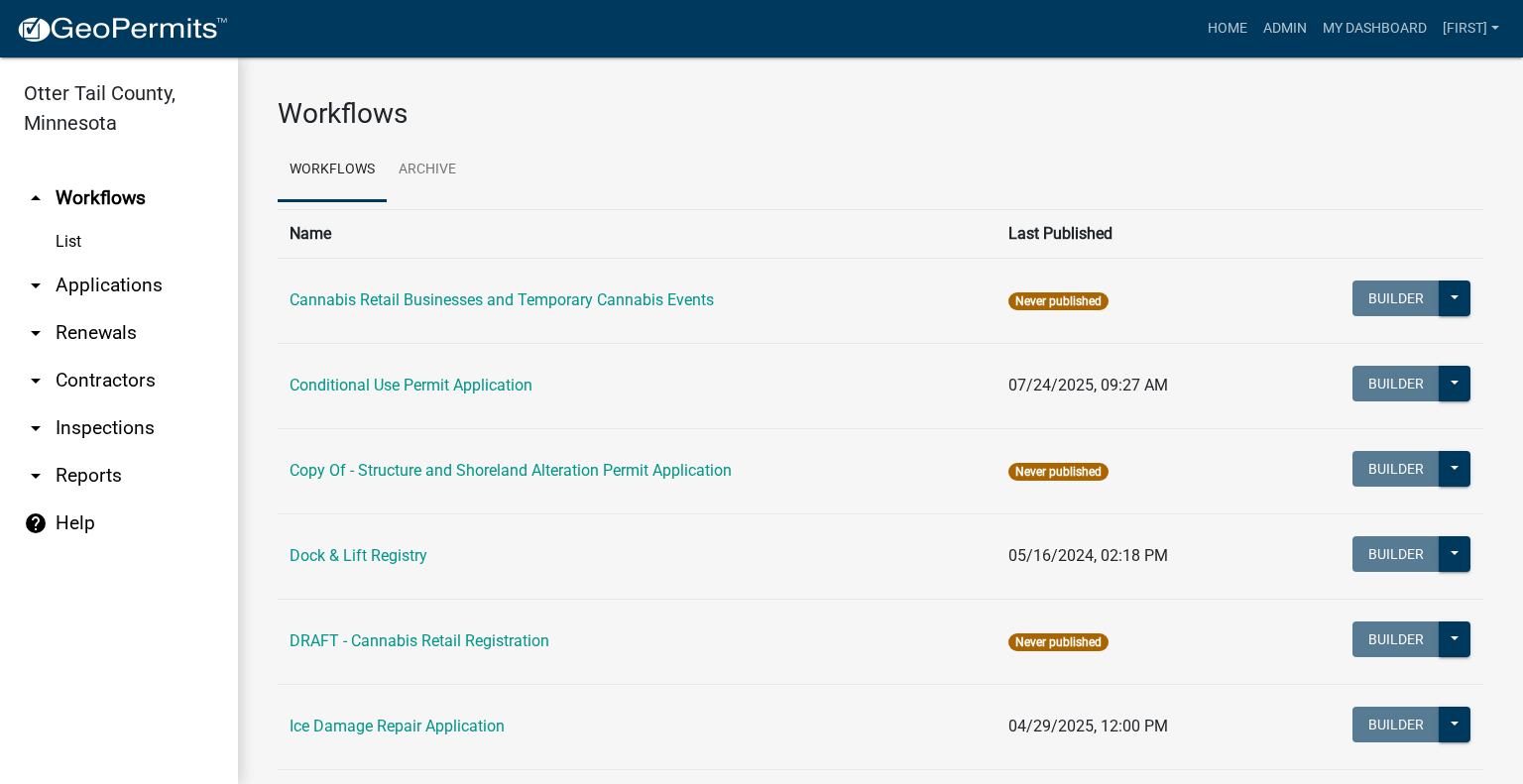 click on "arrow_drop_down   Applications" at bounding box center (119, 285) 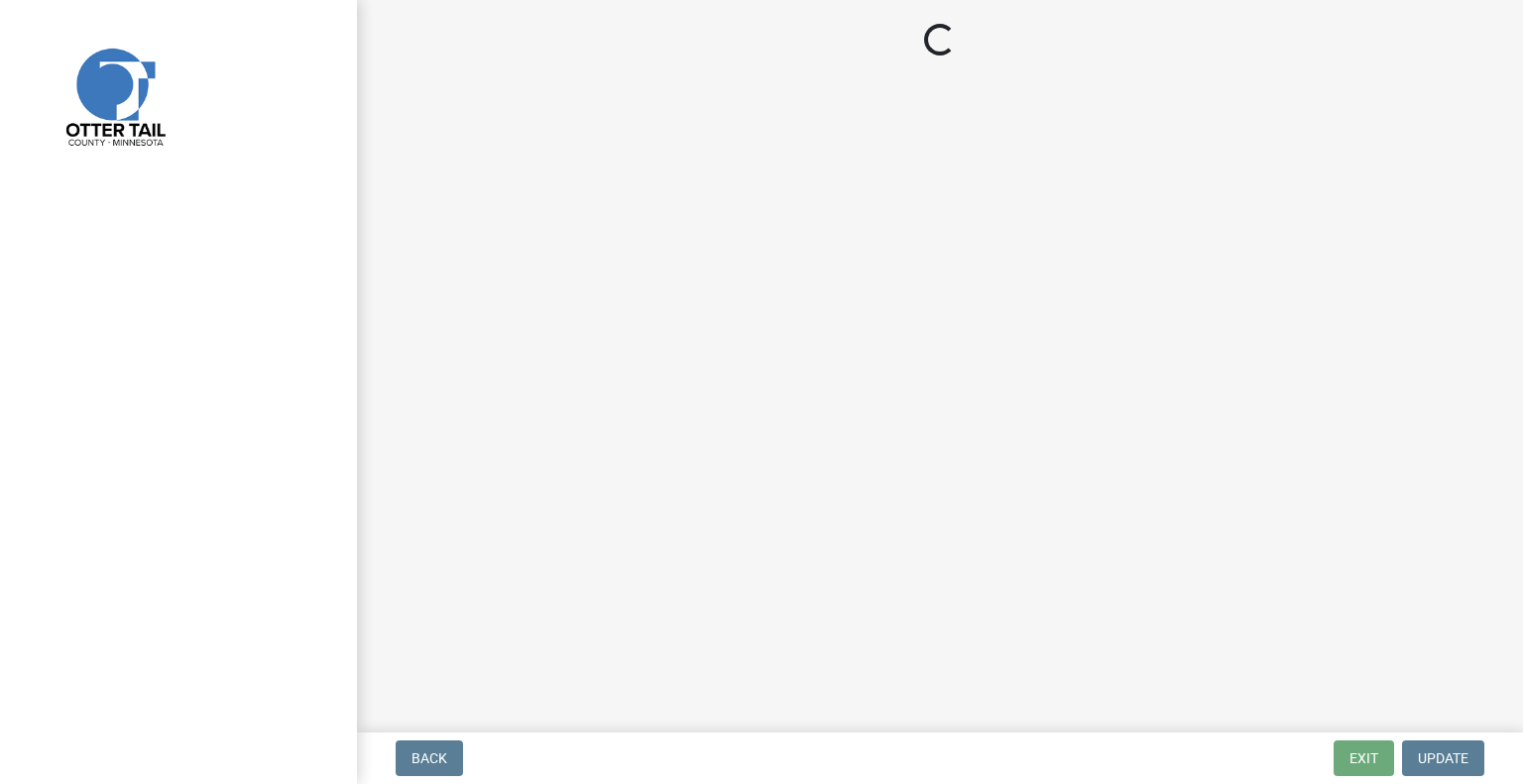 scroll, scrollTop: 0, scrollLeft: 0, axis: both 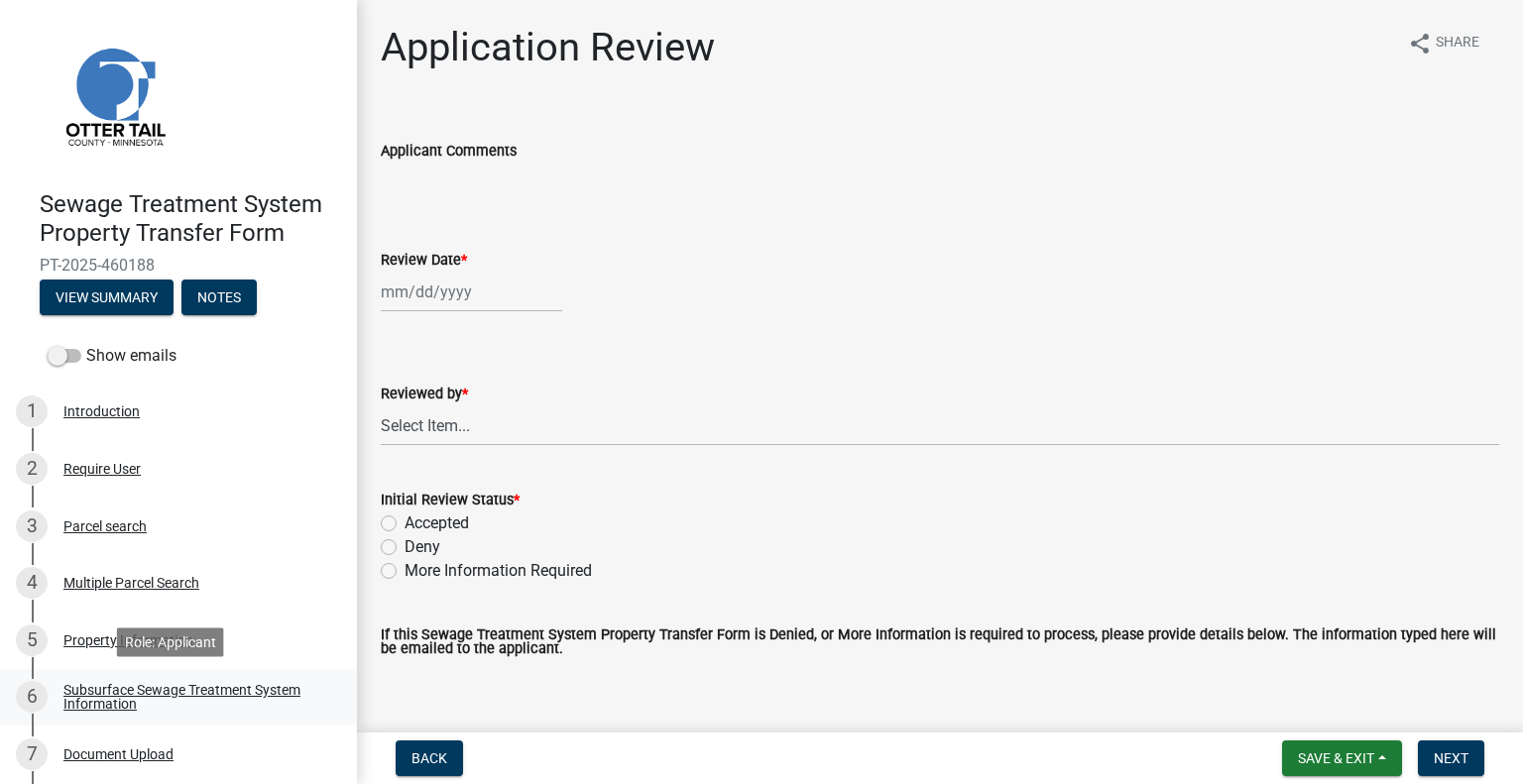 click on "Subsurface Sewage Treatment System Information" at bounding box center (194, 697) 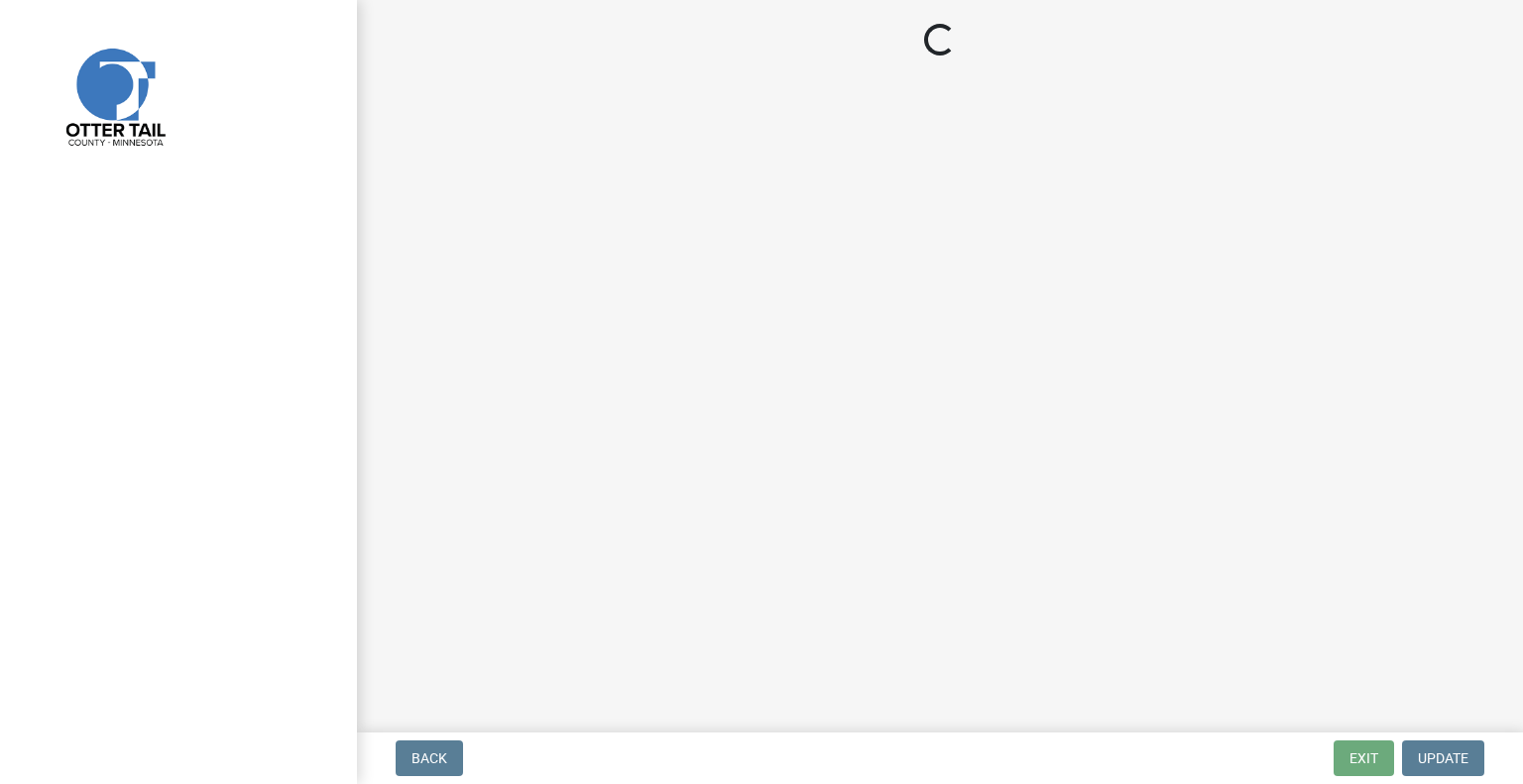 scroll, scrollTop: 0, scrollLeft: 0, axis: both 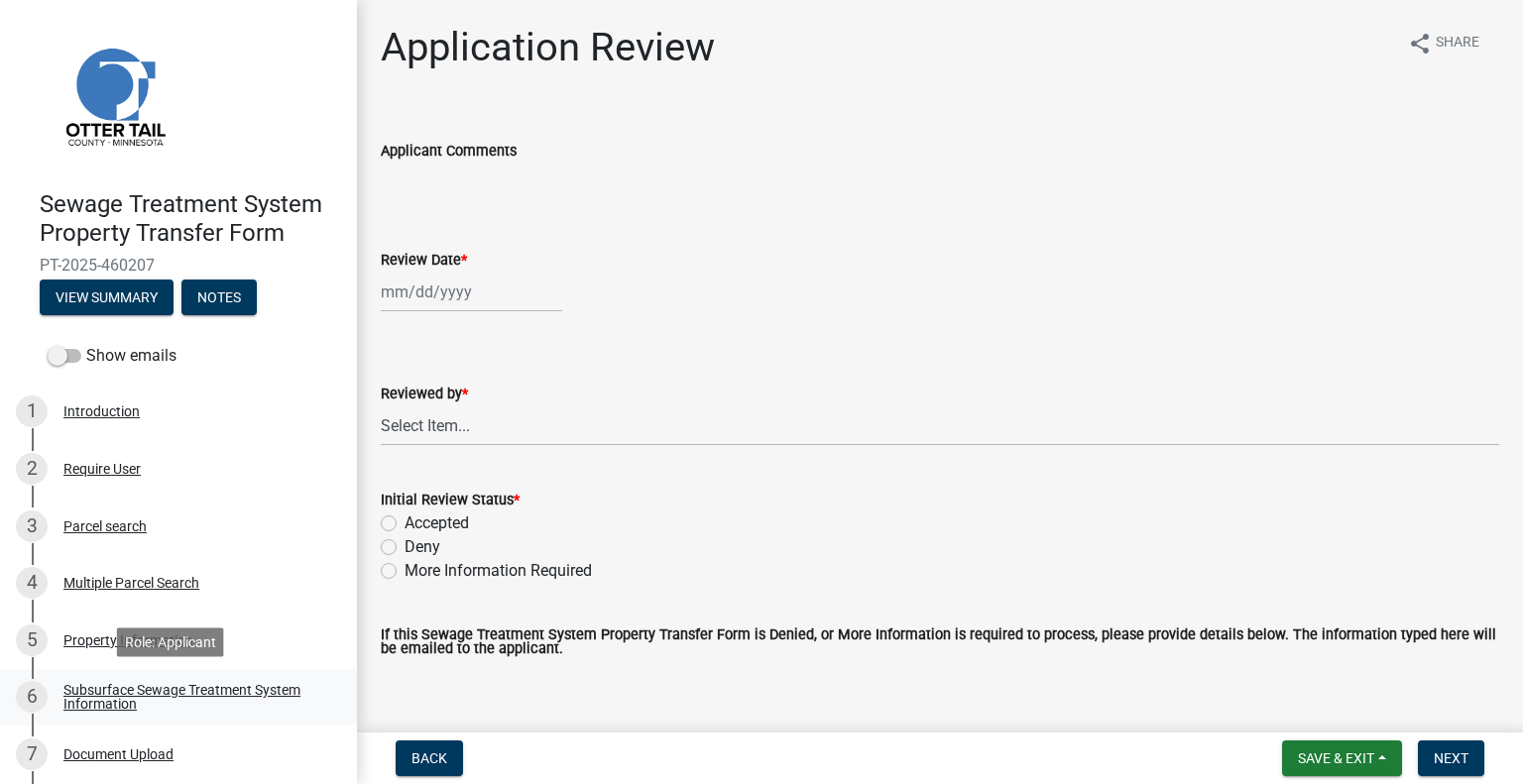 click on "Subsurface Sewage Treatment System Information" at bounding box center (194, 697) 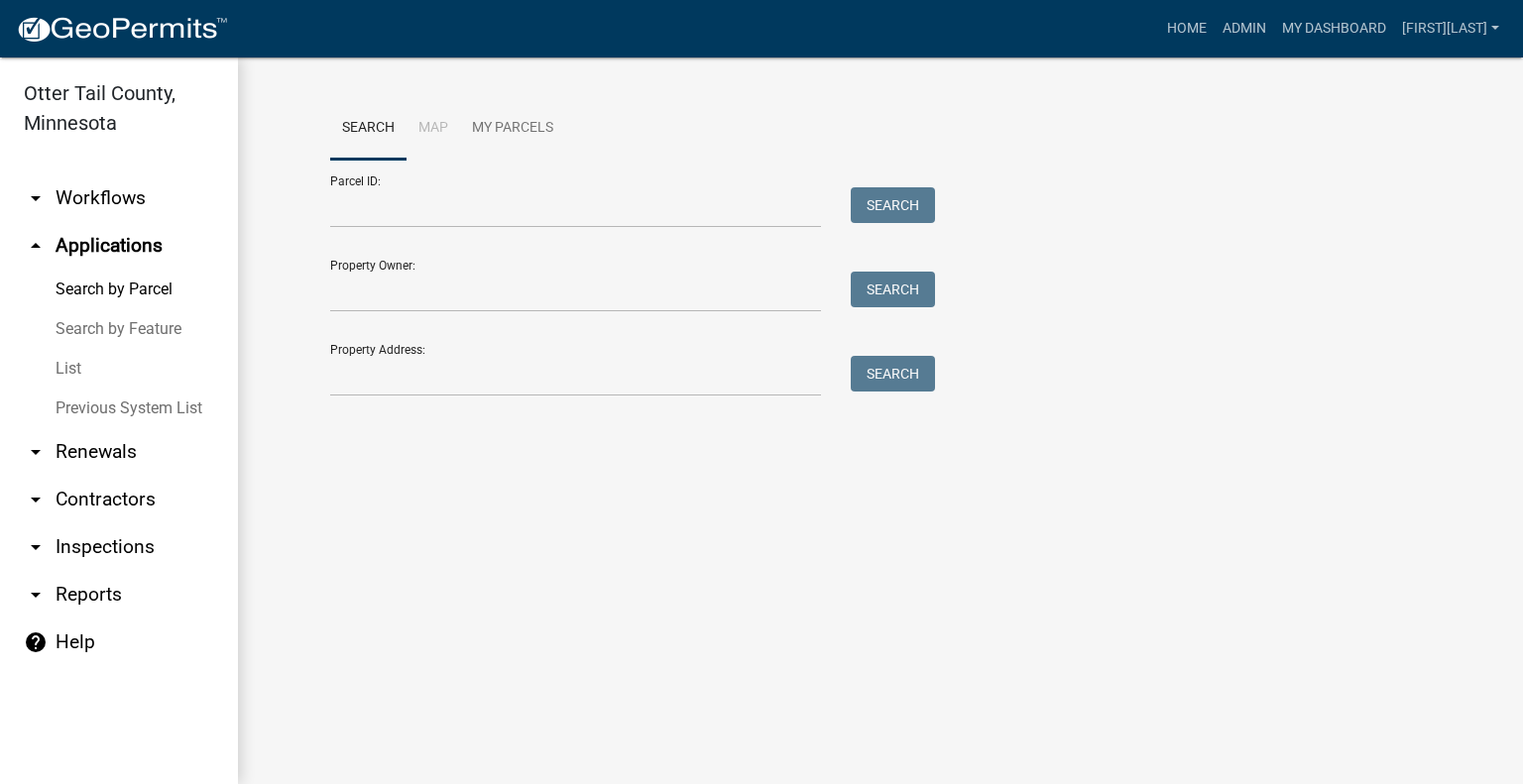 scroll, scrollTop: 0, scrollLeft: 0, axis: both 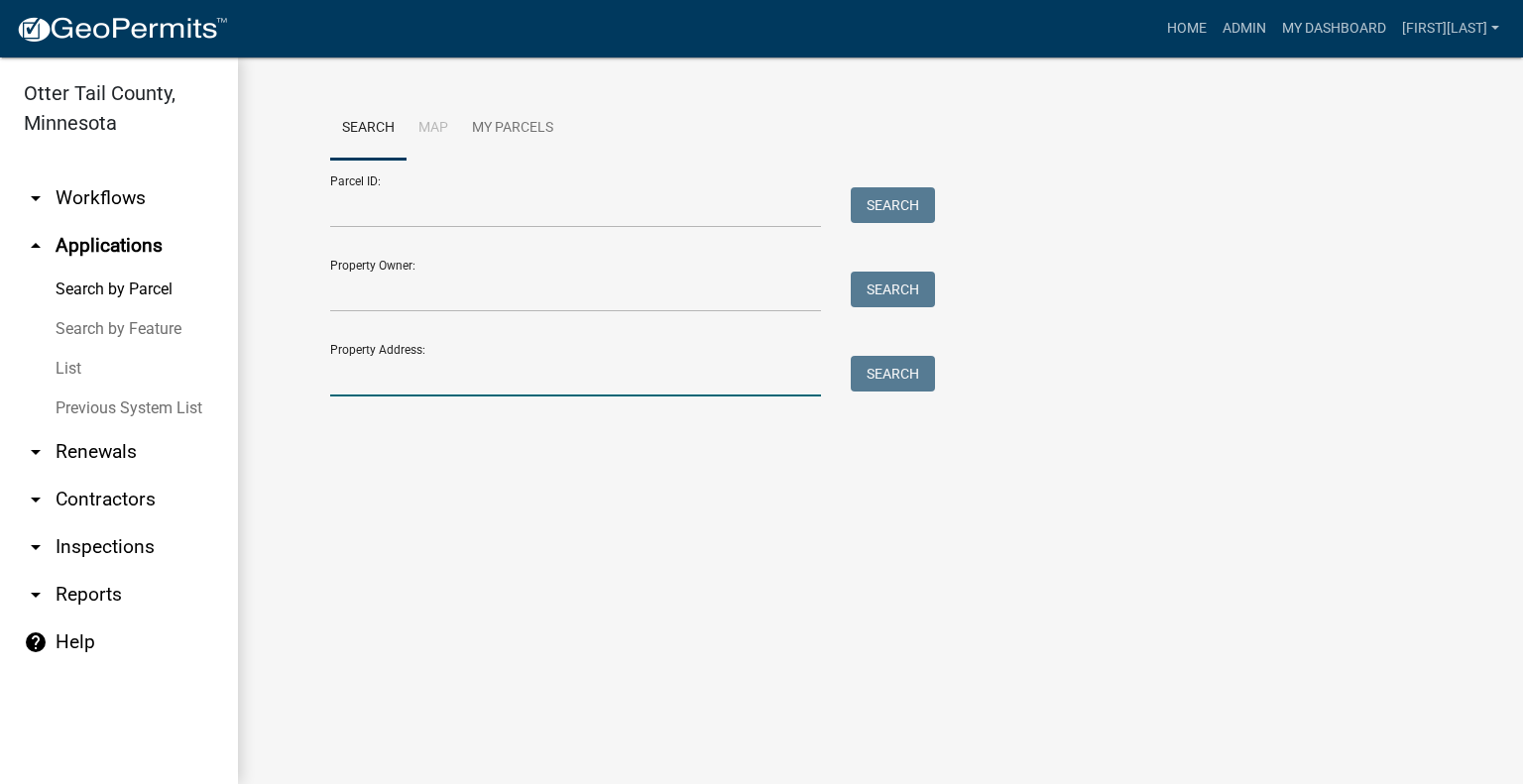 click on "Property Address:" at bounding box center (575, 376) 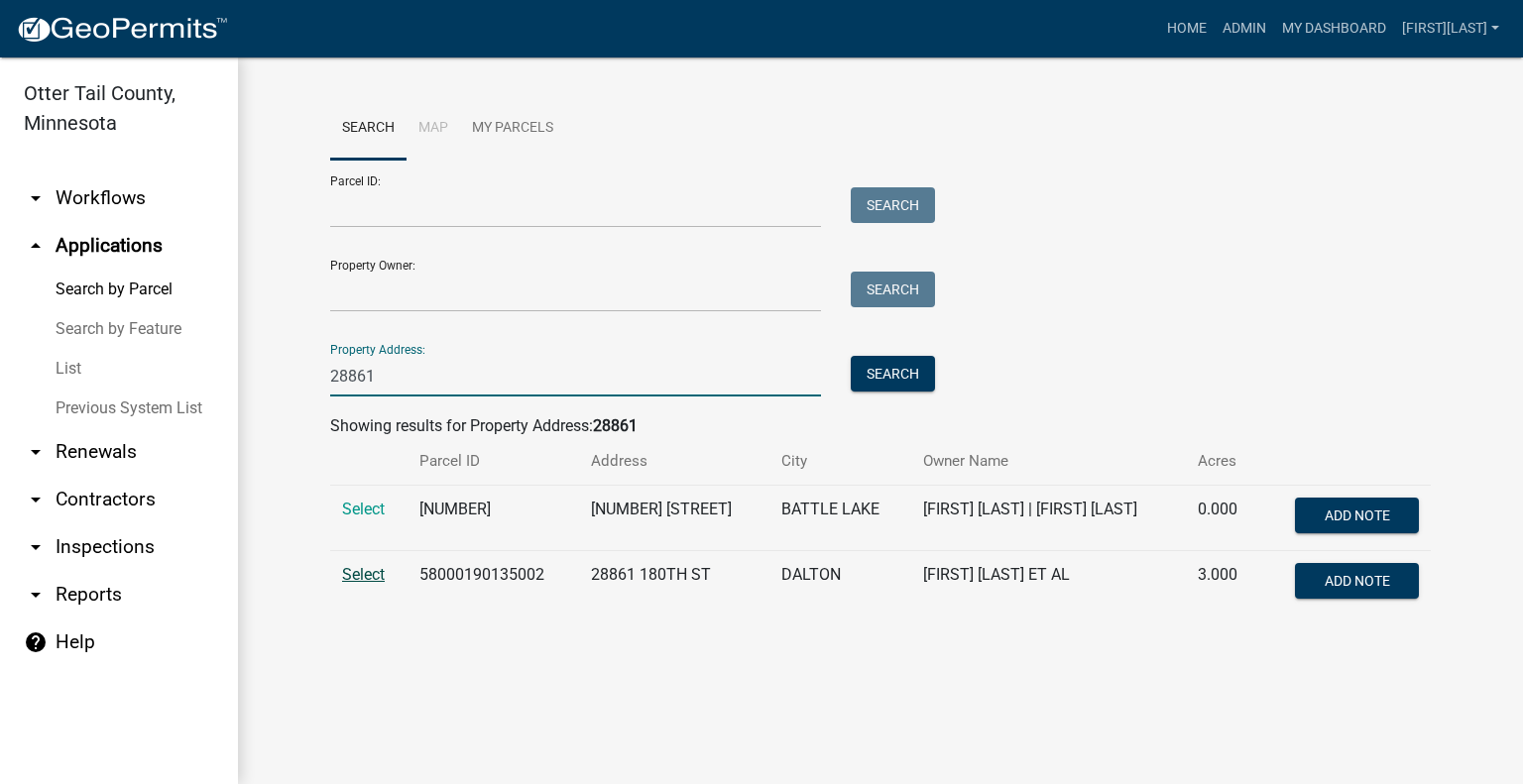type on "28861" 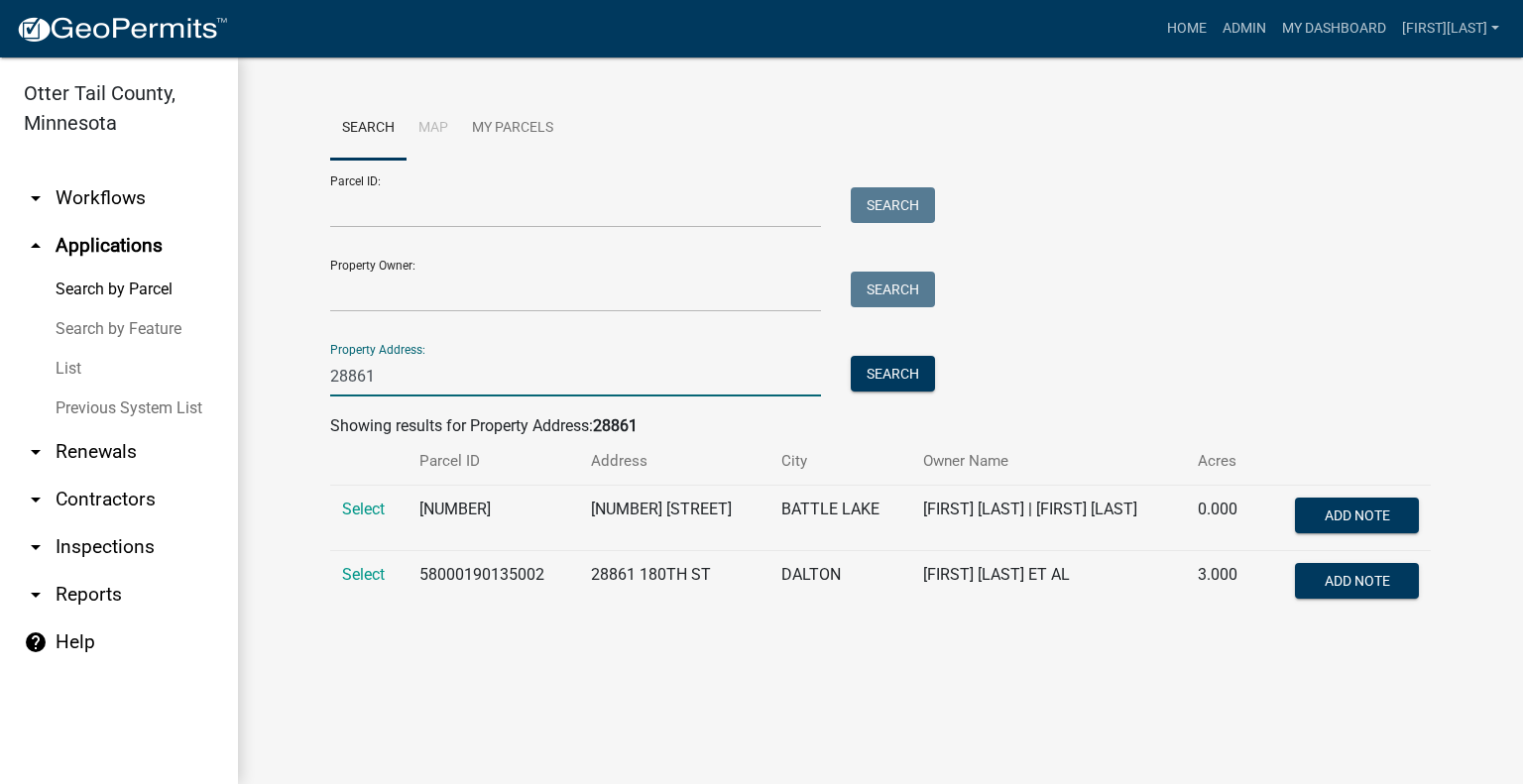 click on "Select" at bounding box center [363, 574] 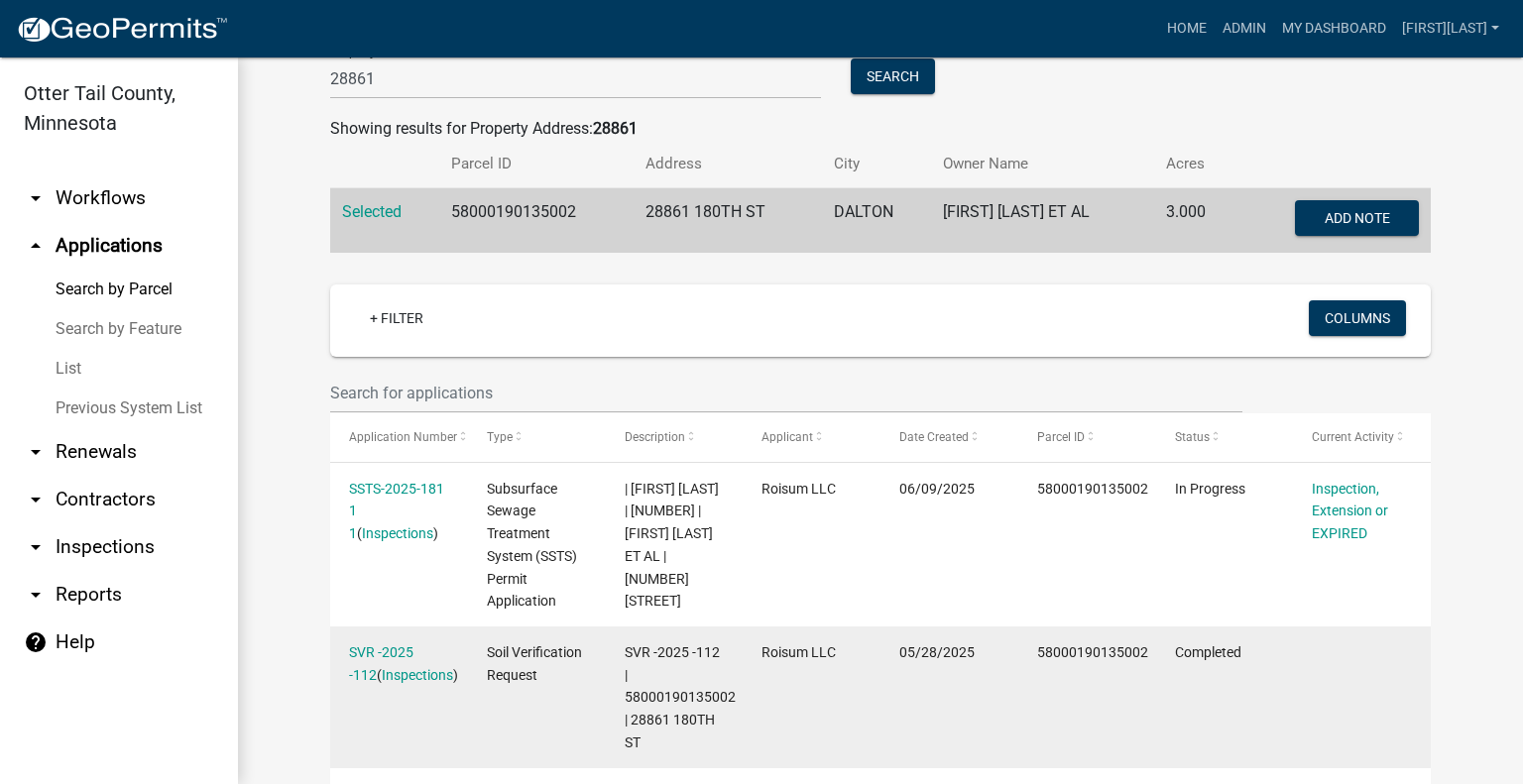 scroll, scrollTop: 396, scrollLeft: 0, axis: vertical 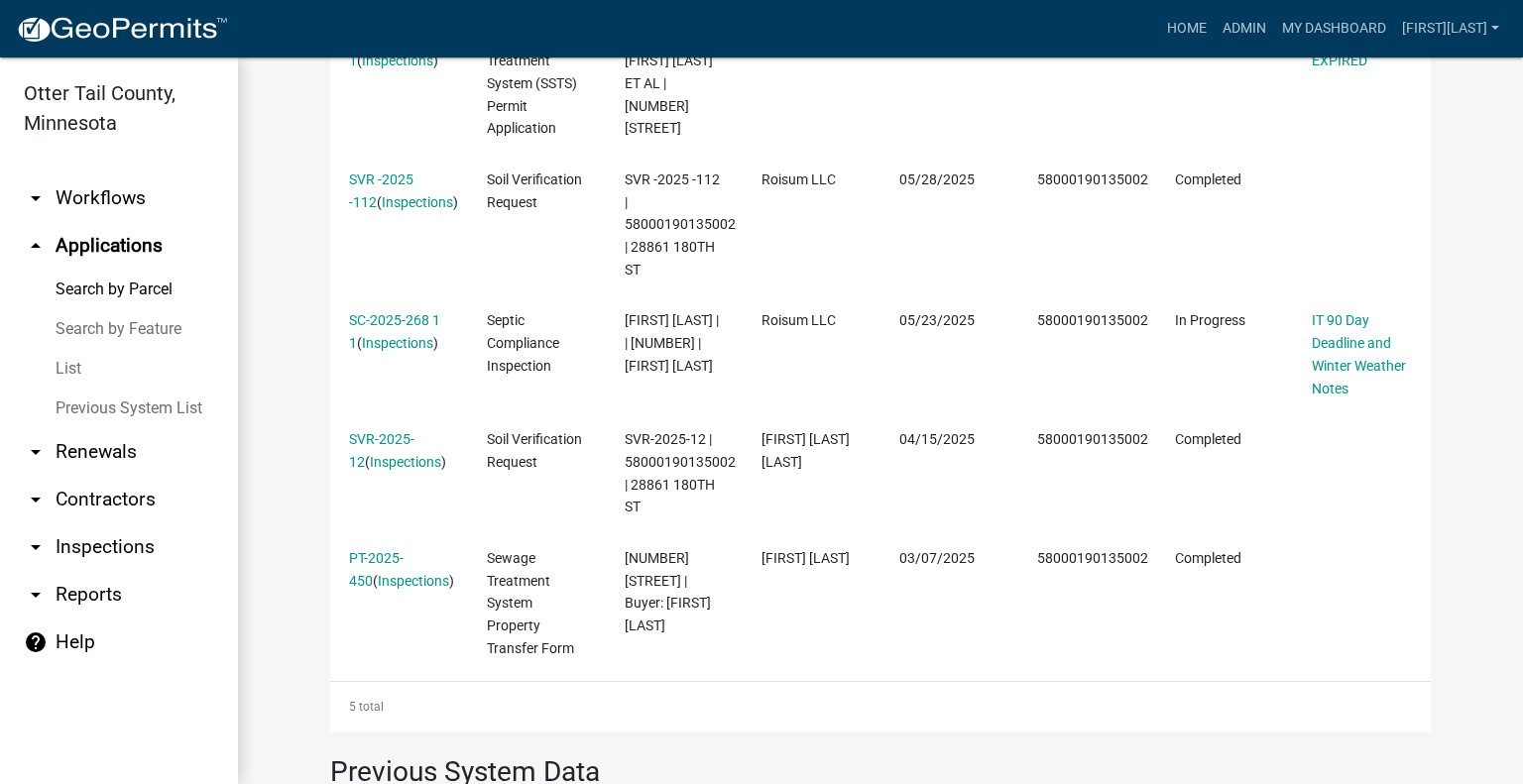 click on "arrow_drop_down   Workflows" at bounding box center [119, 198] 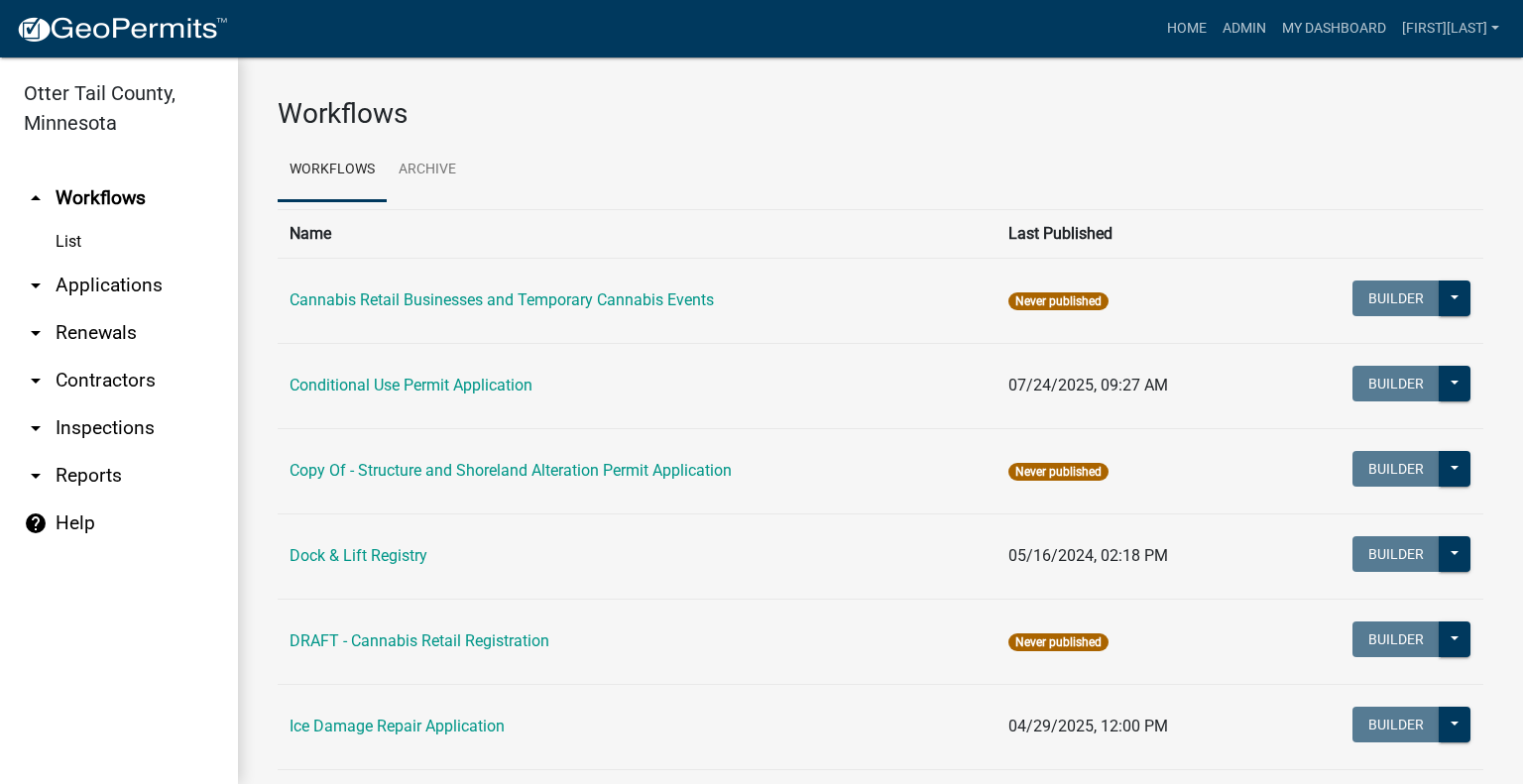 click on "arrow_drop_down   Applications" at bounding box center [119, 285] 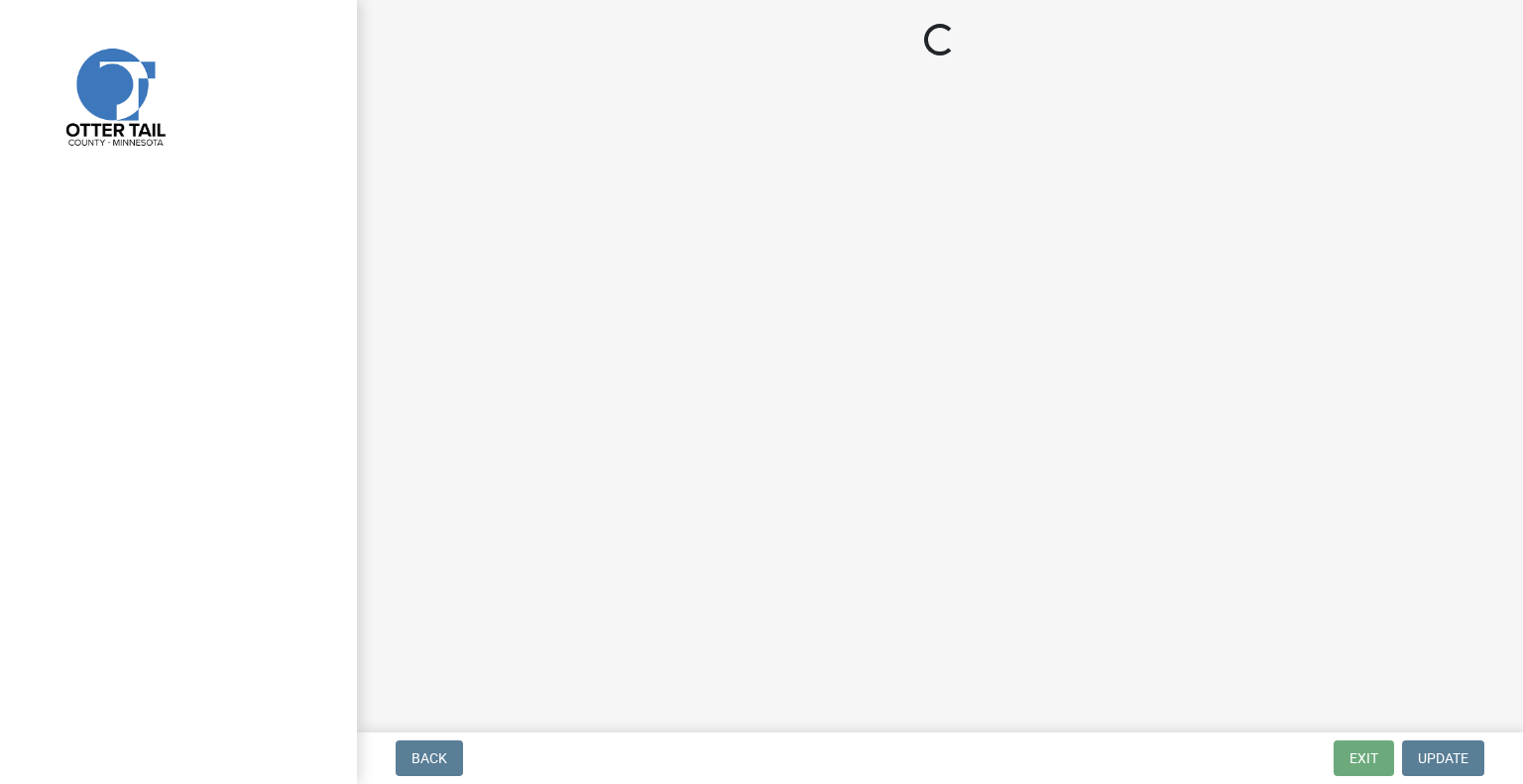 scroll, scrollTop: 0, scrollLeft: 0, axis: both 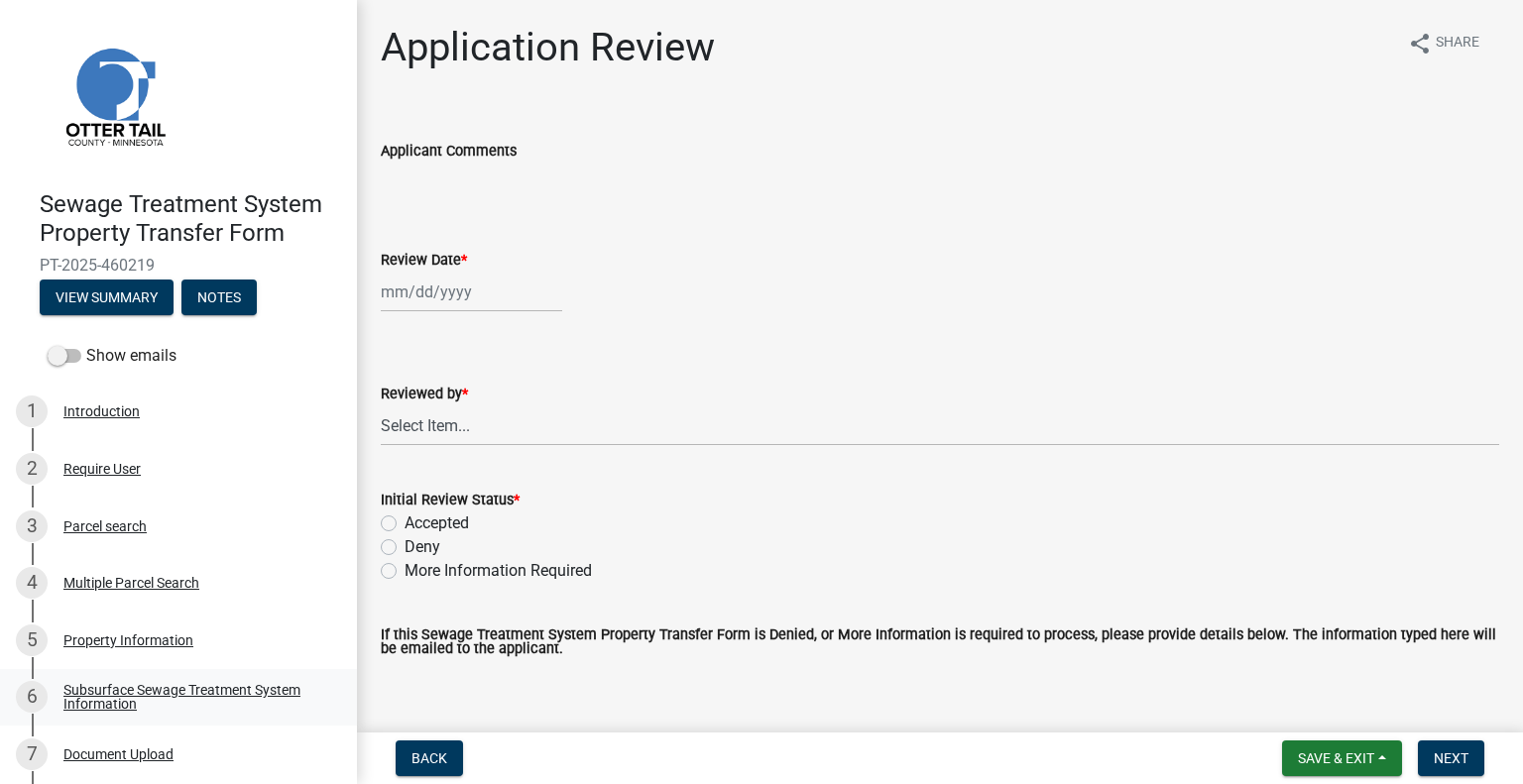 click on "Subsurface Sewage Treatment System Information" at bounding box center [194, 697] 